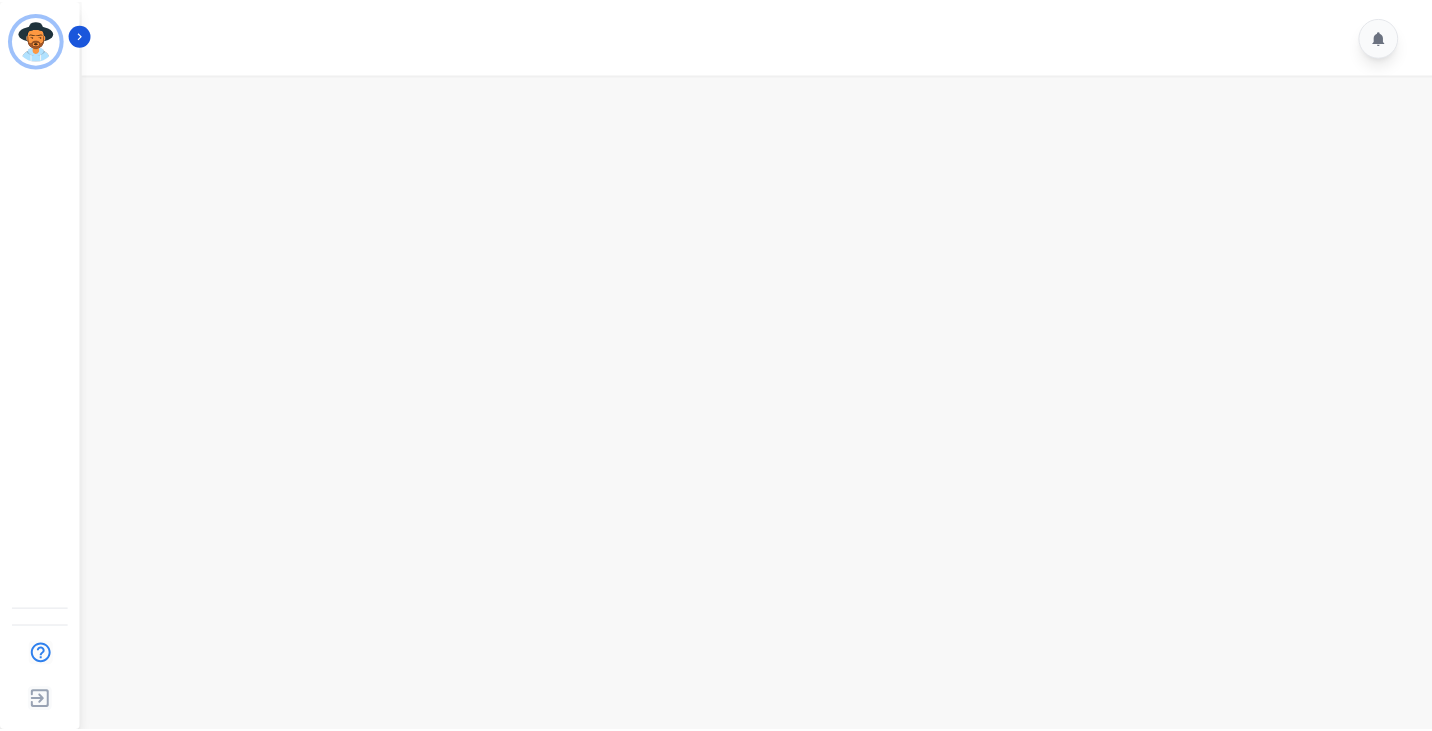 scroll, scrollTop: 0, scrollLeft: 0, axis: both 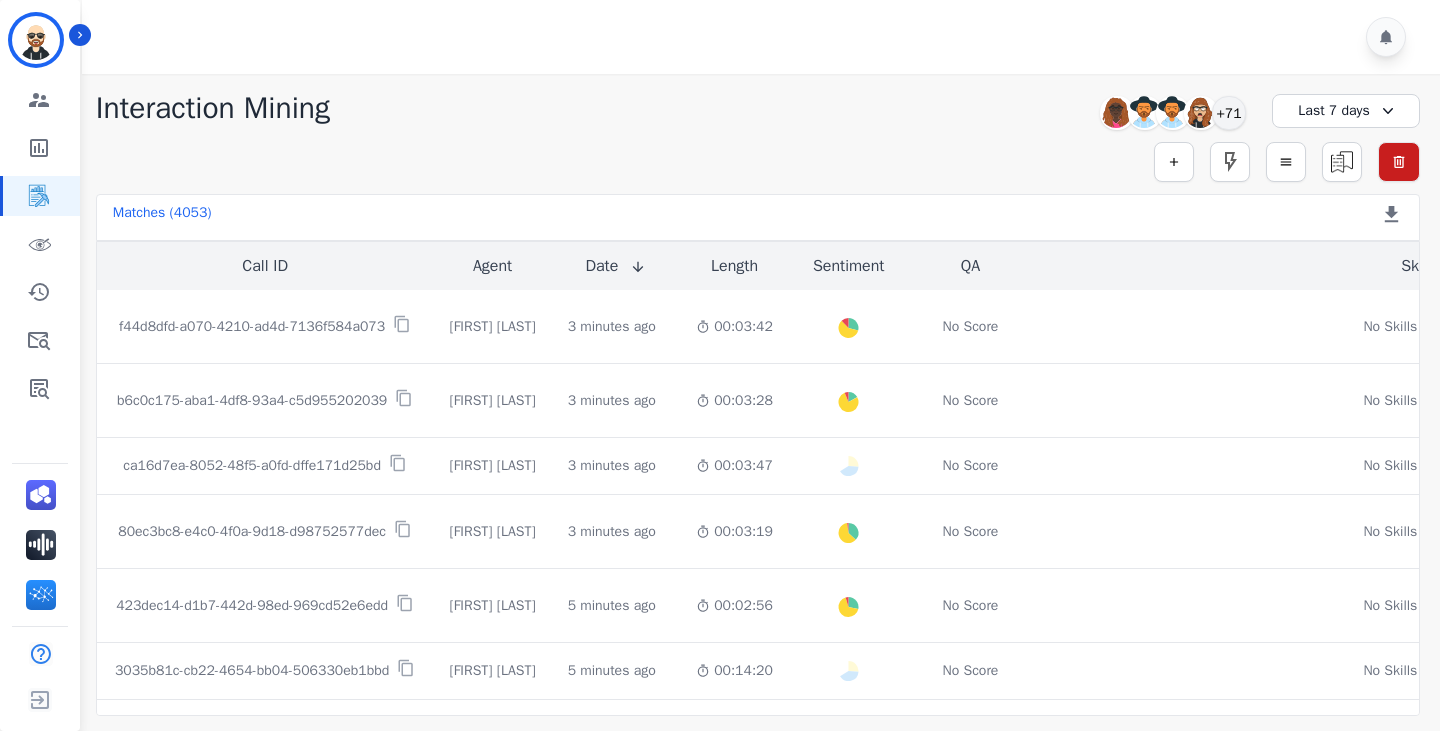click on "**********" at bounding box center (758, 108) 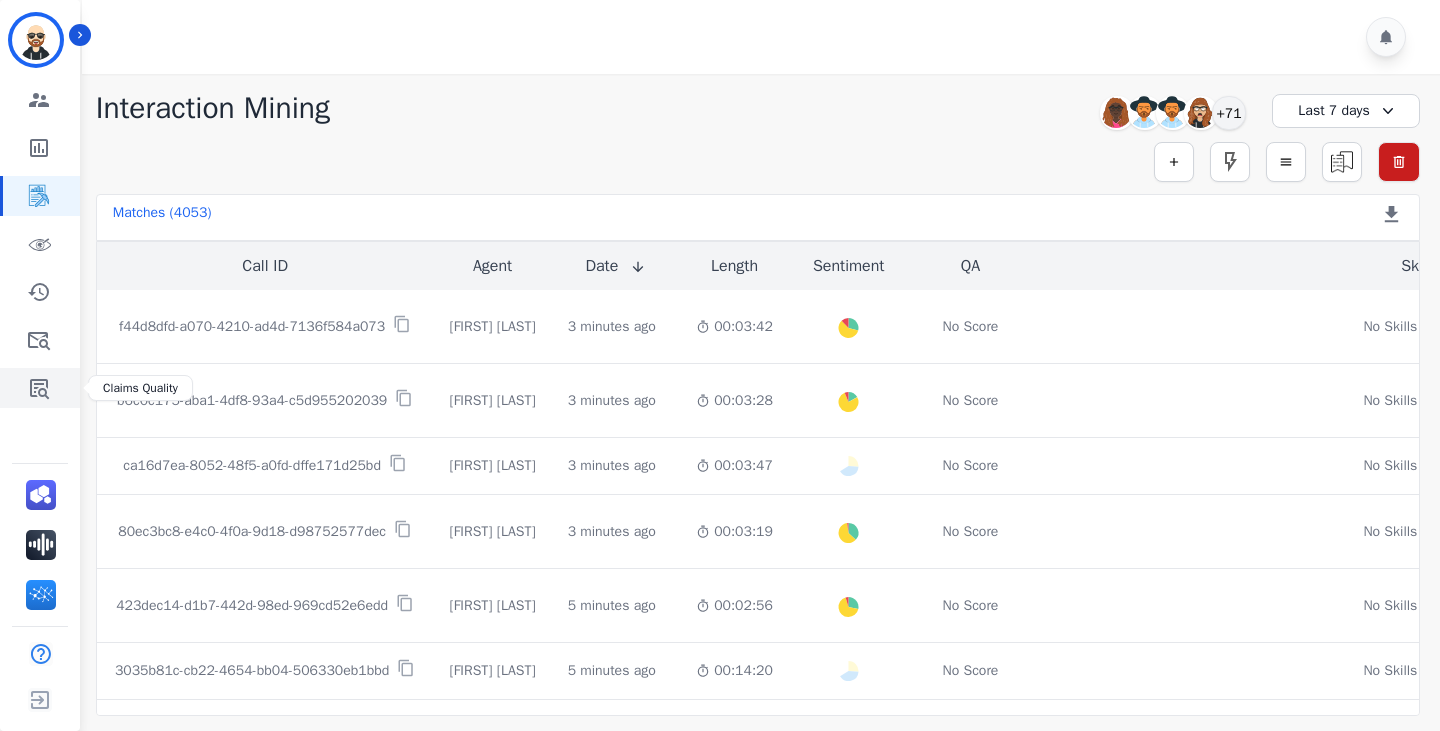 click 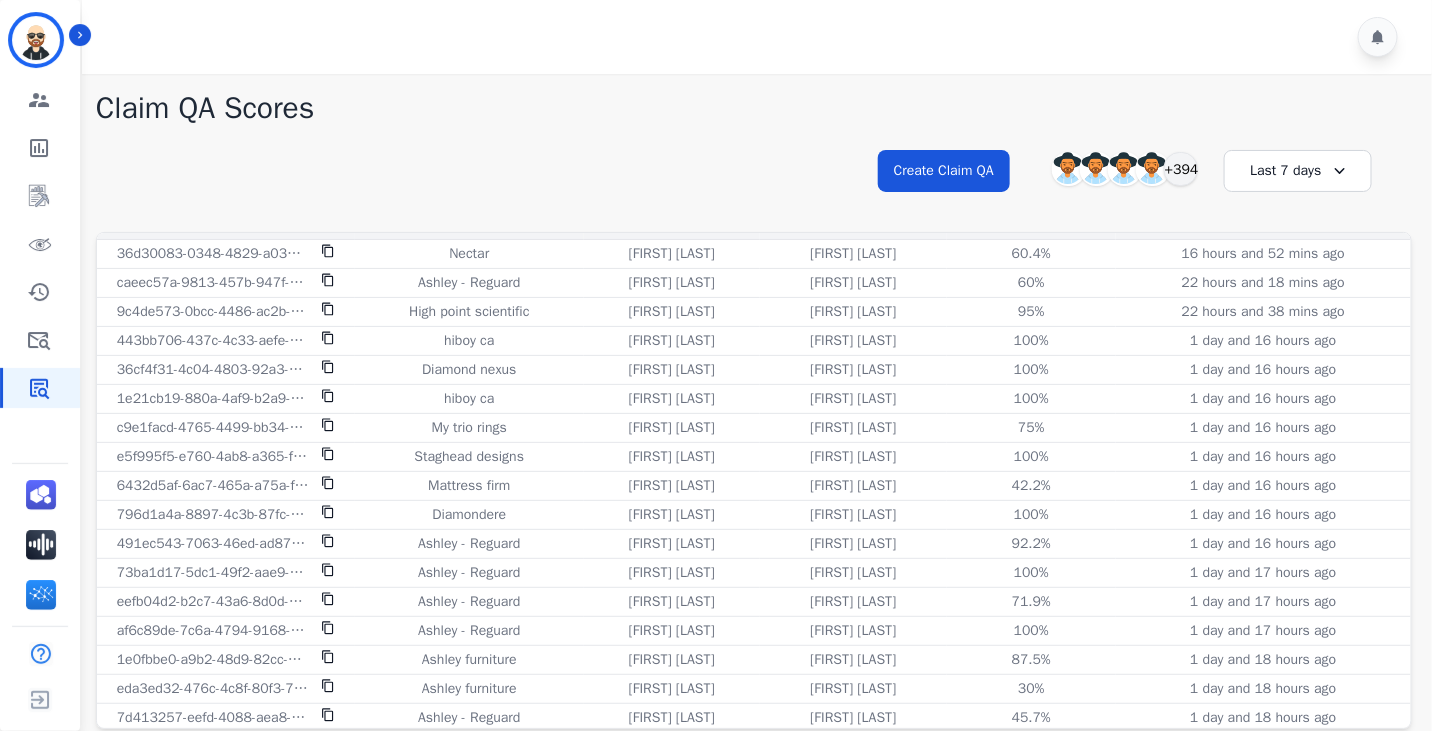 scroll, scrollTop: 0, scrollLeft: 0, axis: both 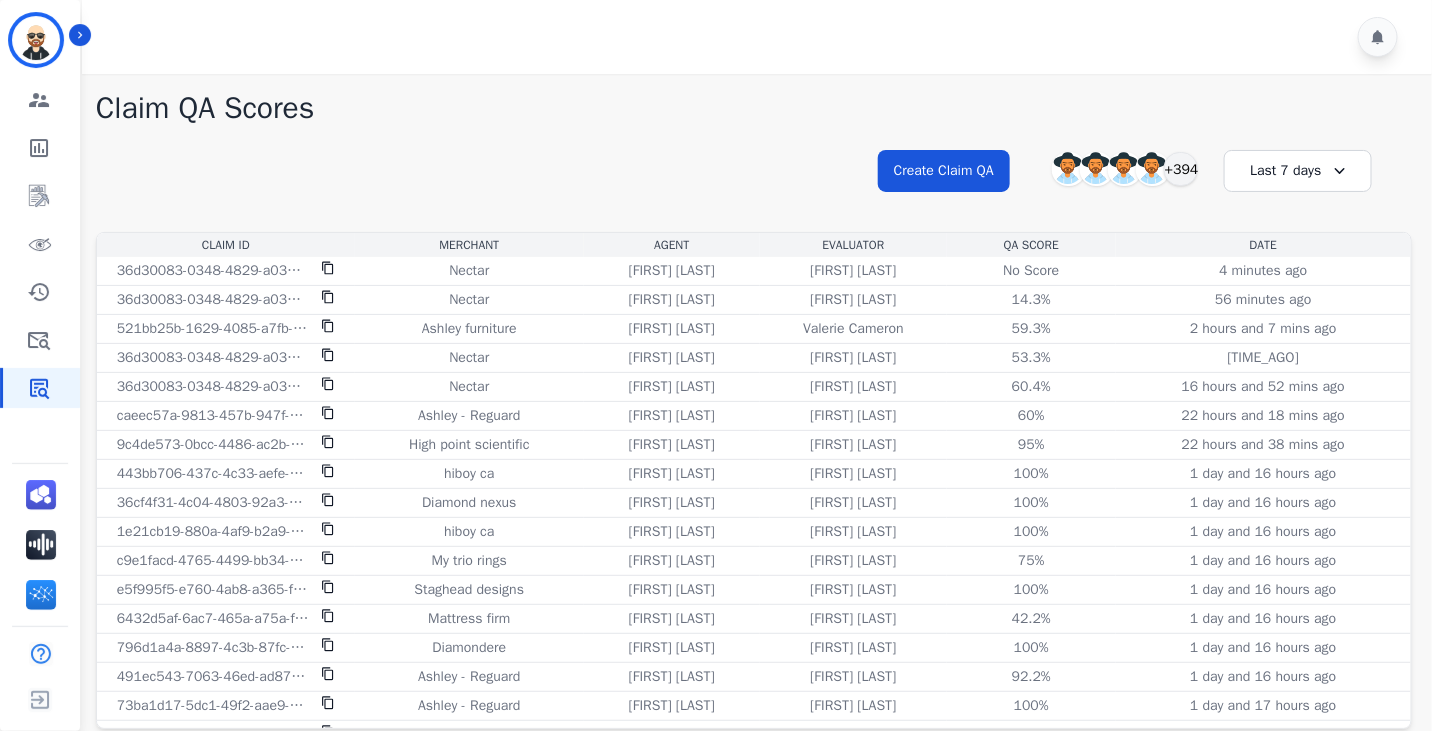 click on "Last 7 days" at bounding box center (1298, 171) 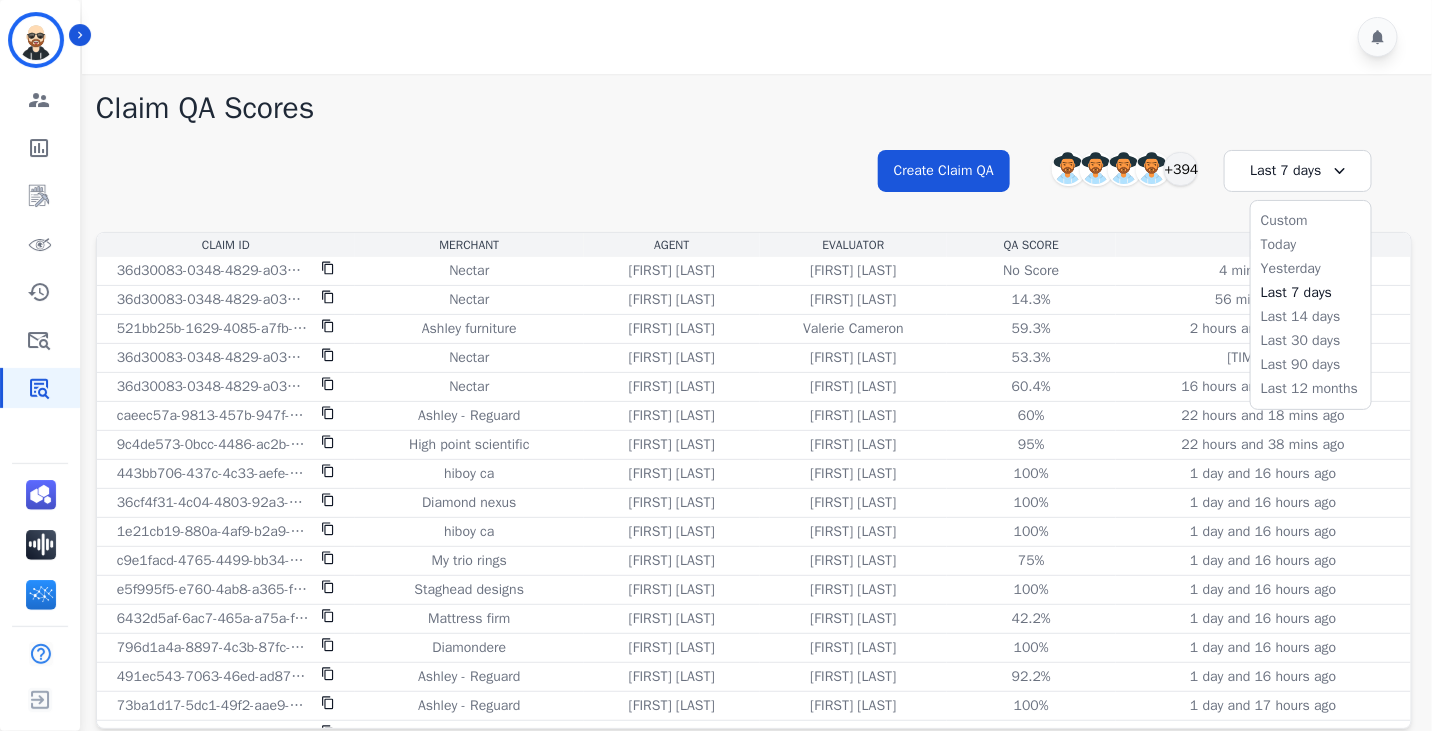 click on "**********" at bounding box center (754, 189) 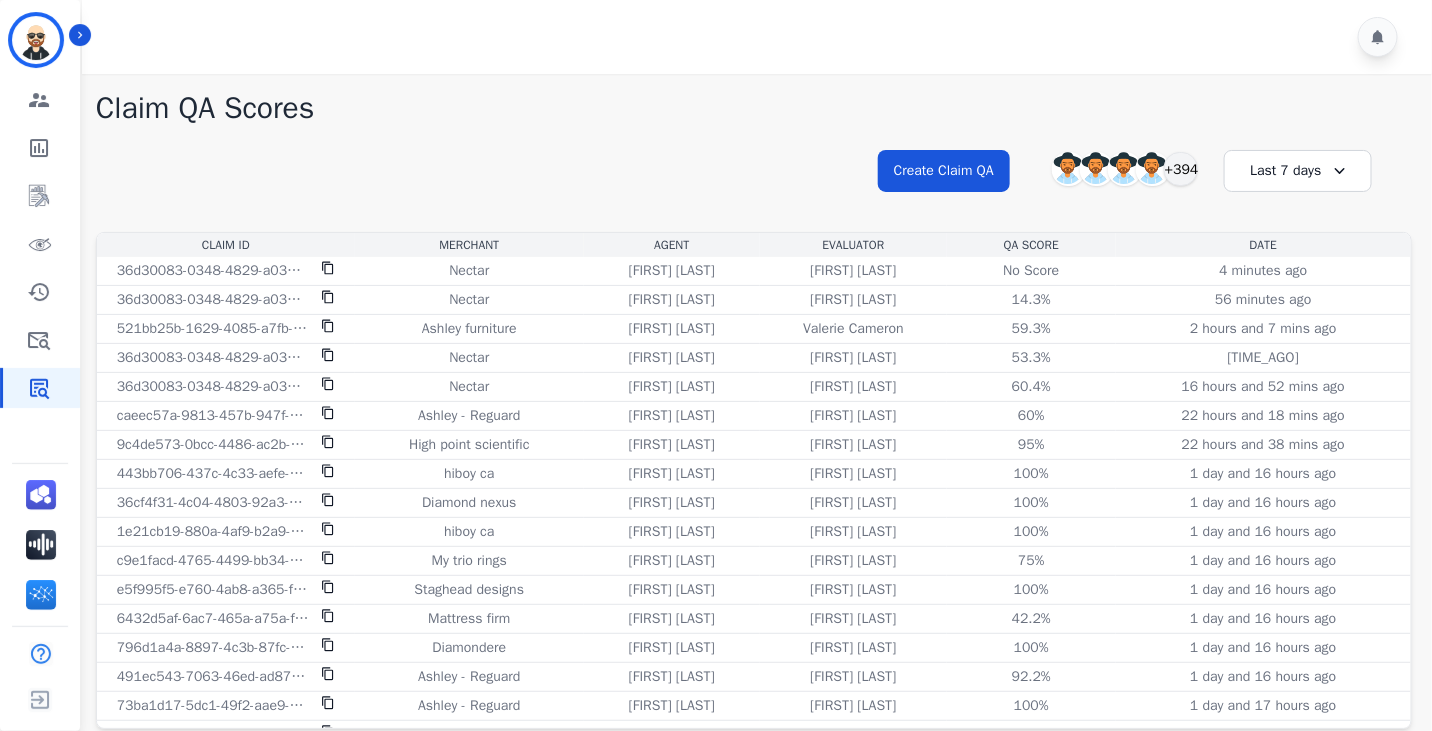 click on "Last 7 days" at bounding box center (1298, 171) 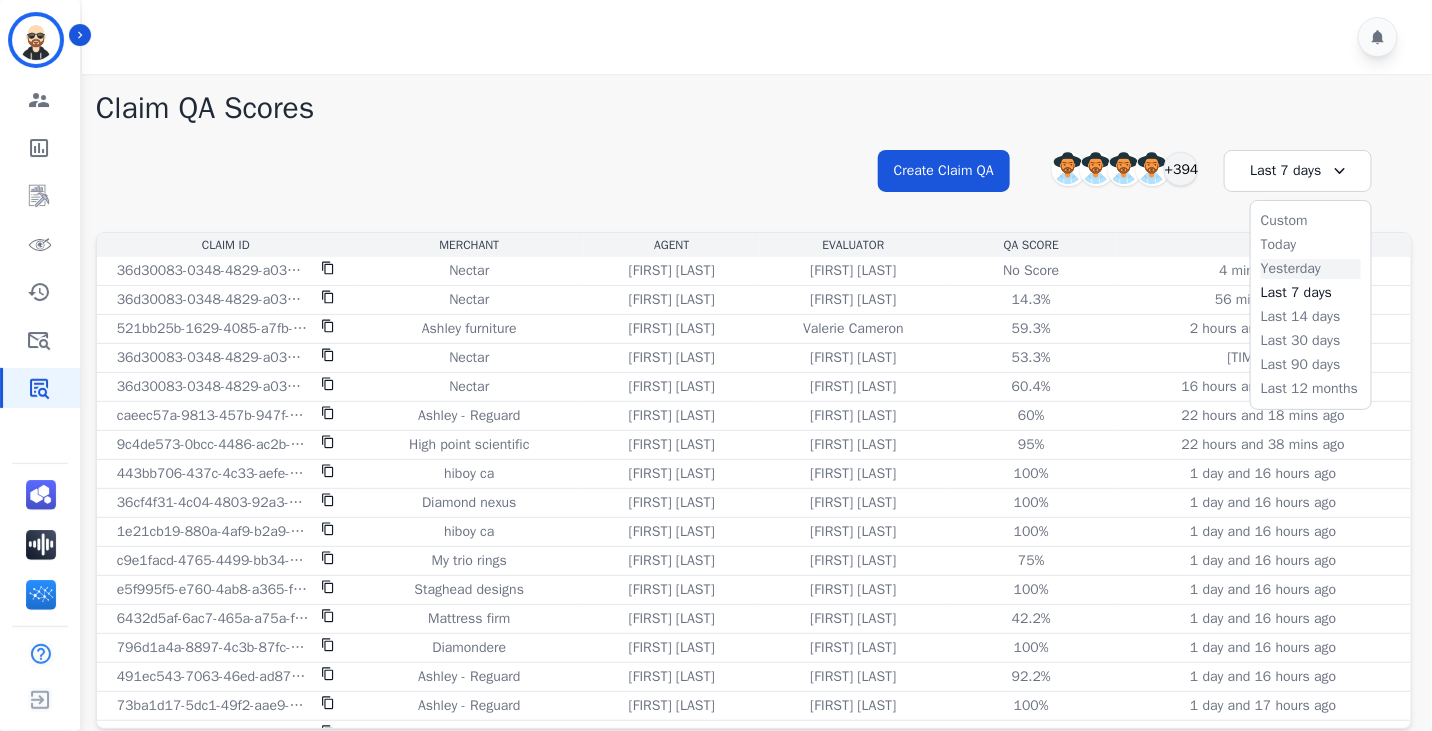 click on "Yesterday" at bounding box center [1311, 269] 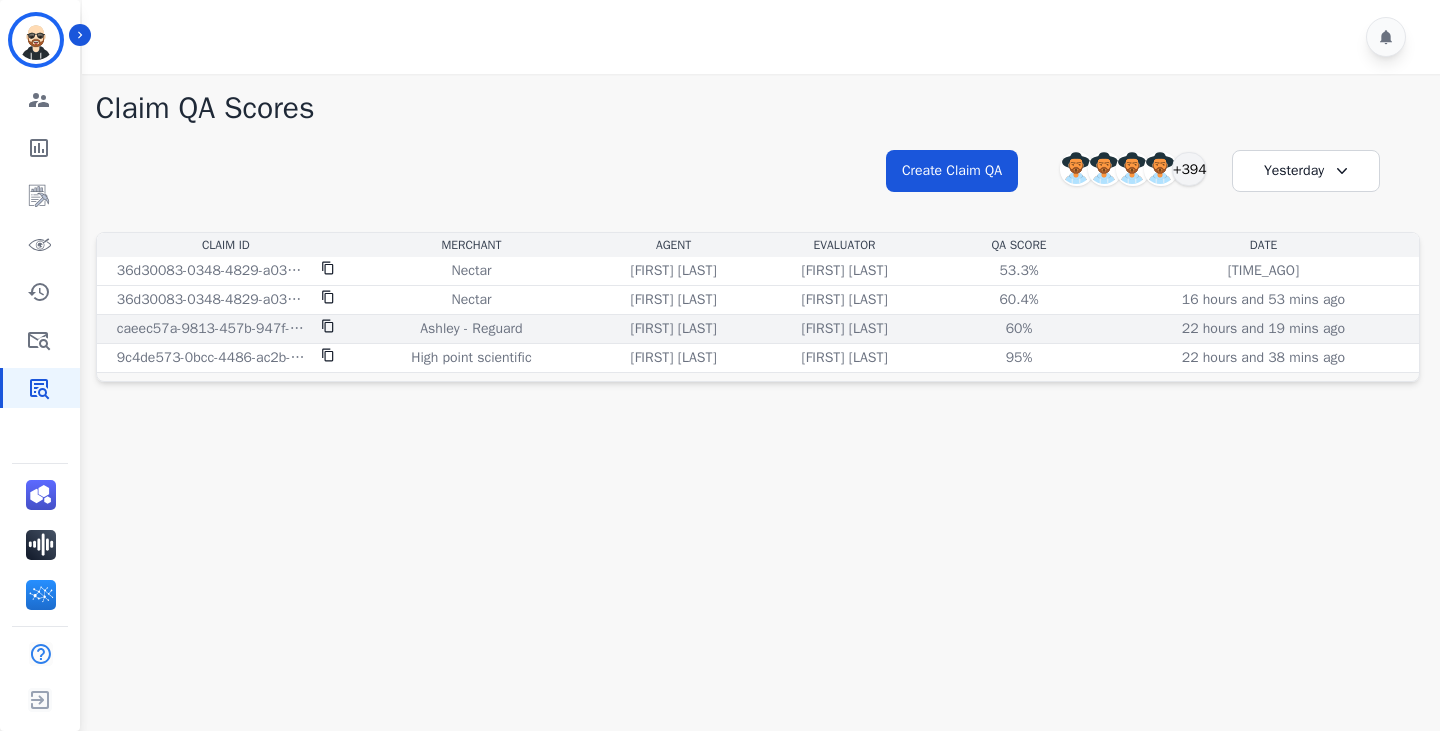 click on "[FIRST] [LAST]" at bounding box center (844, 329) 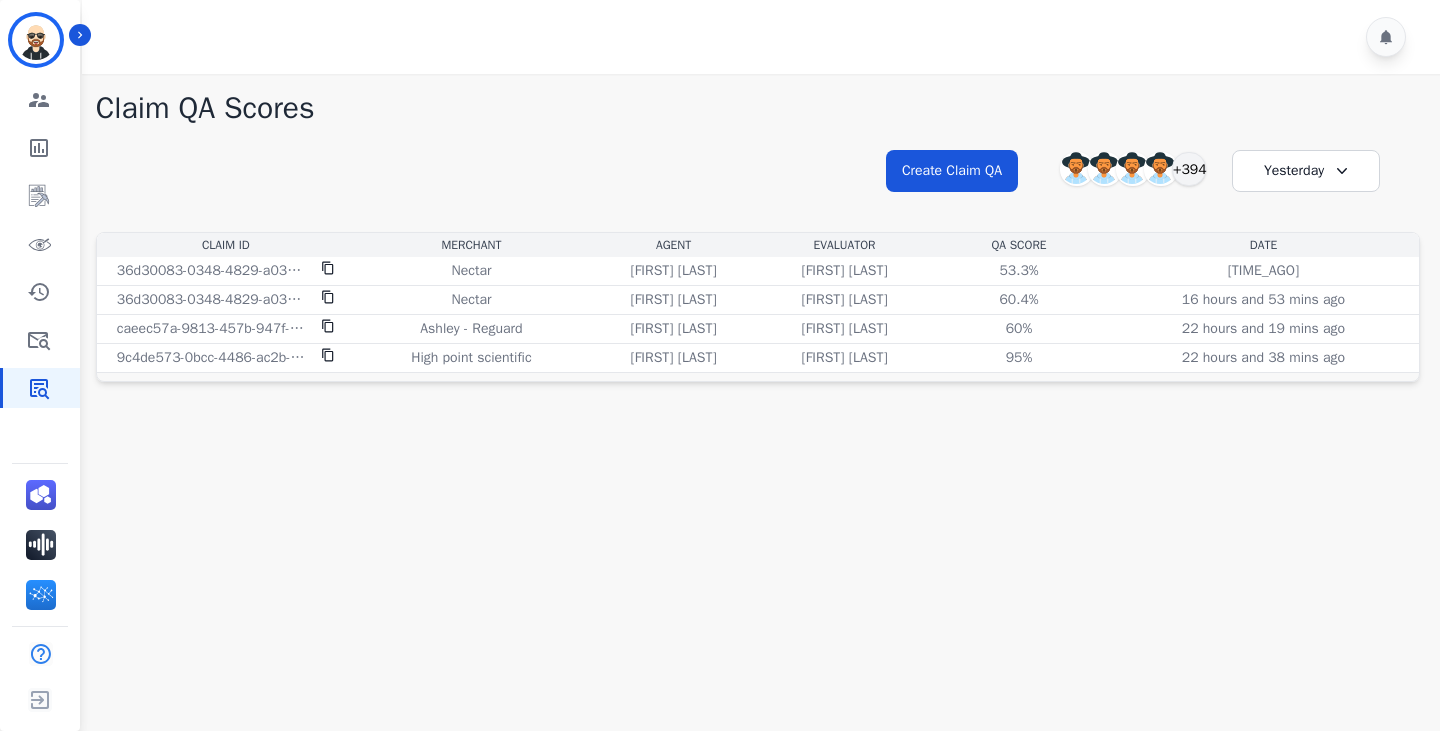 click on "**********" at bounding box center [758, 439] 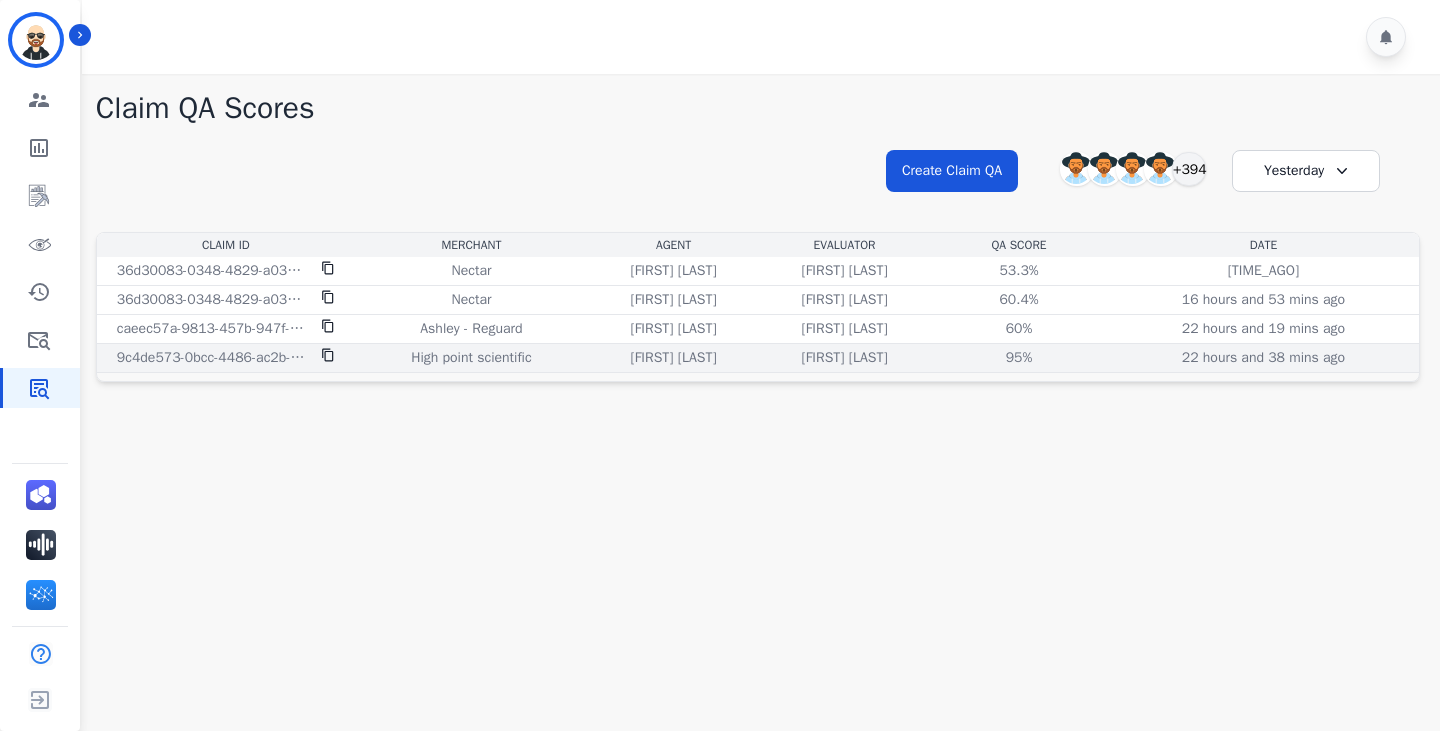 click on "[FIRST] [LAST]" at bounding box center [844, 358] 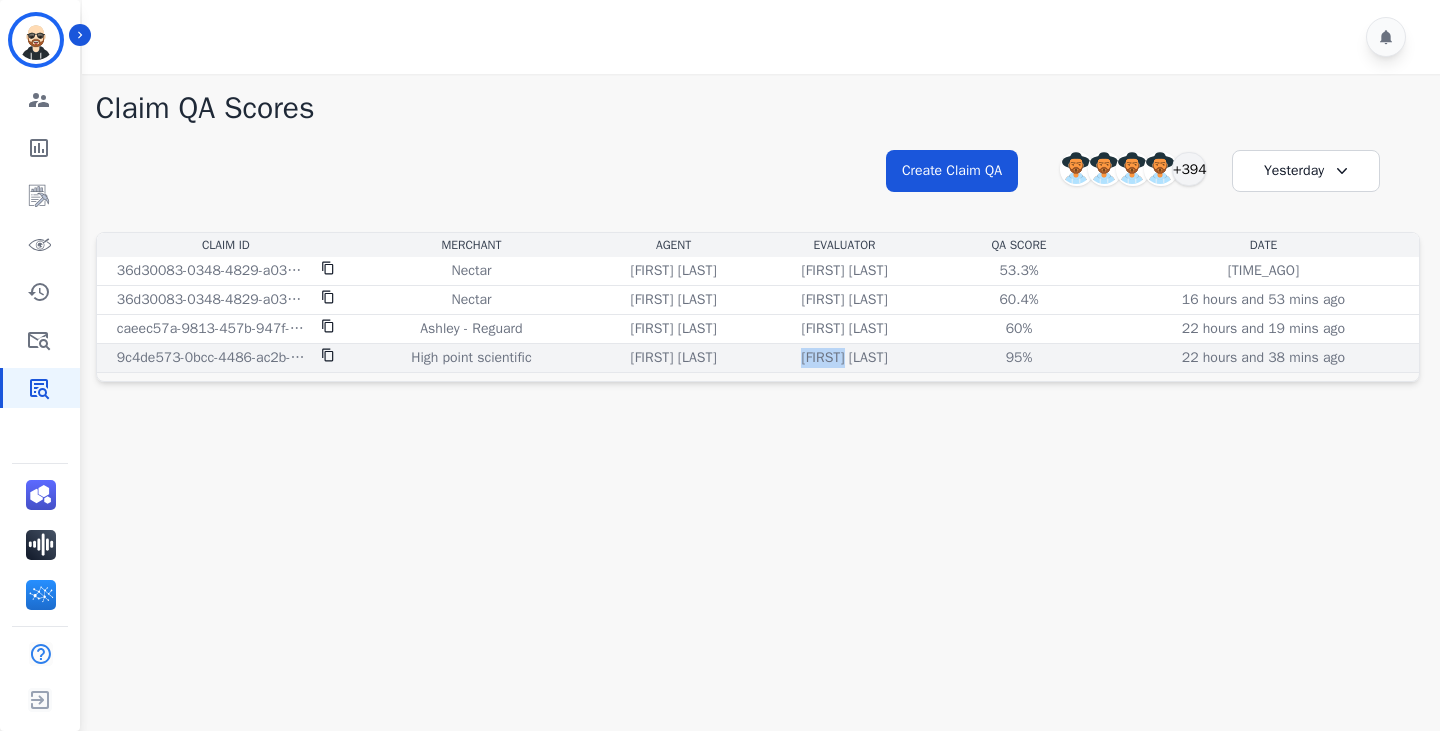 click on "[FIRST] [LAST]" at bounding box center (844, 358) 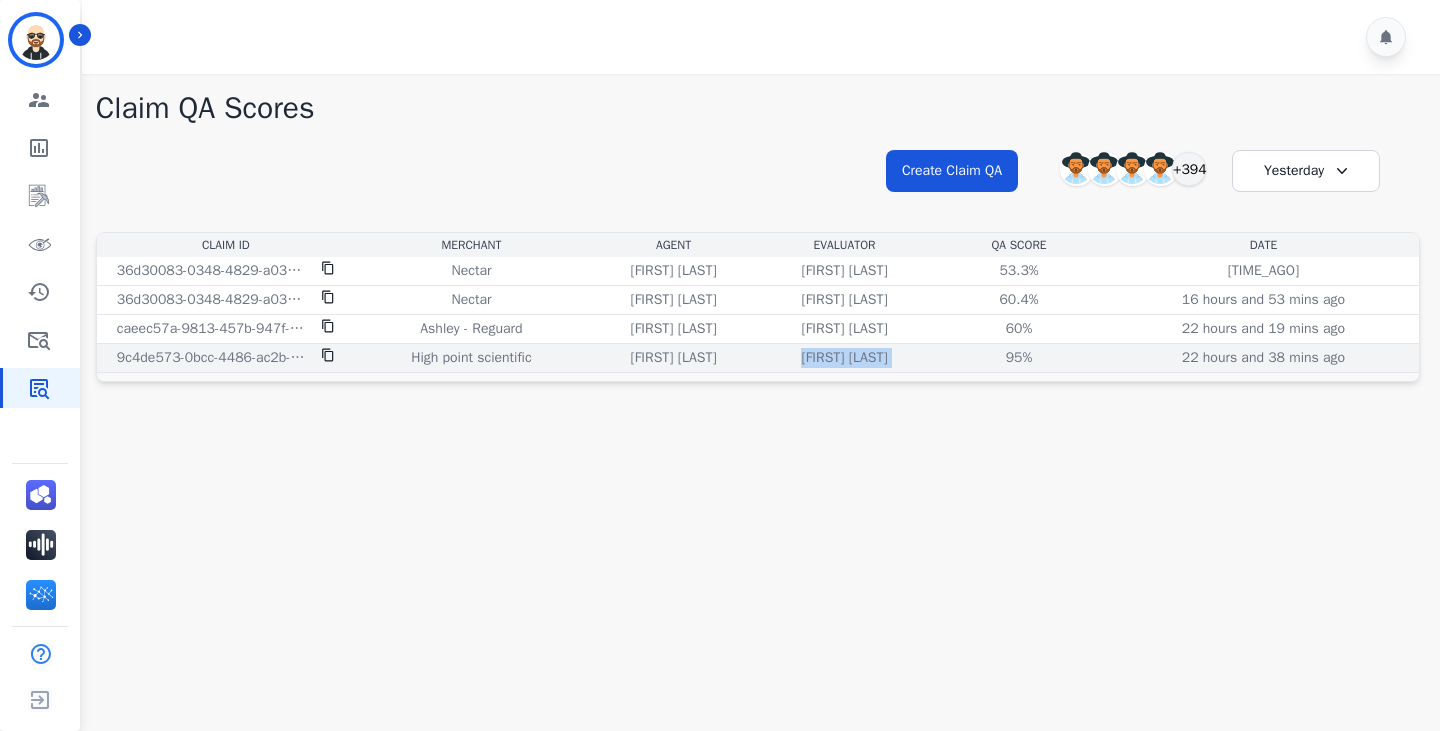 click on "[FIRST] [LAST]" at bounding box center [844, 358] 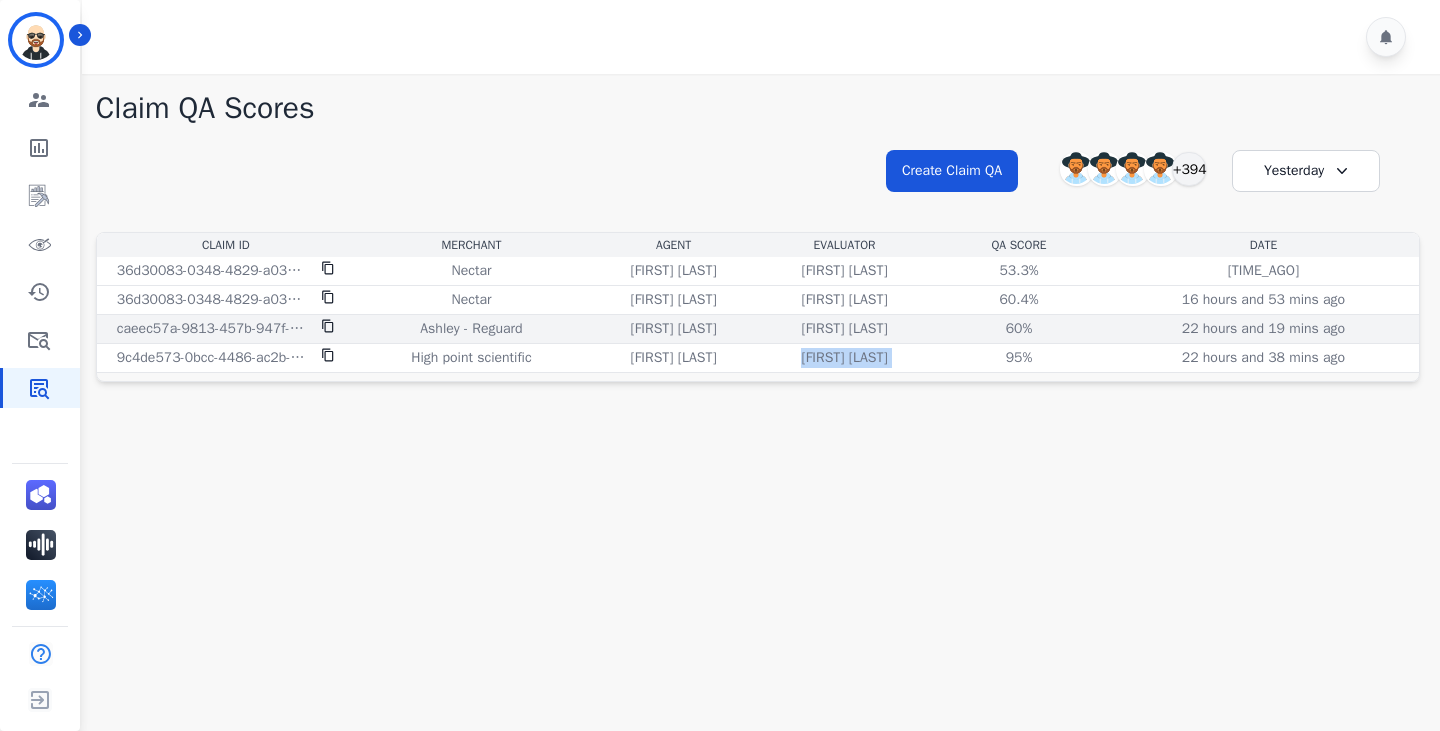 click on "[FIRST] [LAST]" at bounding box center [673, 329] 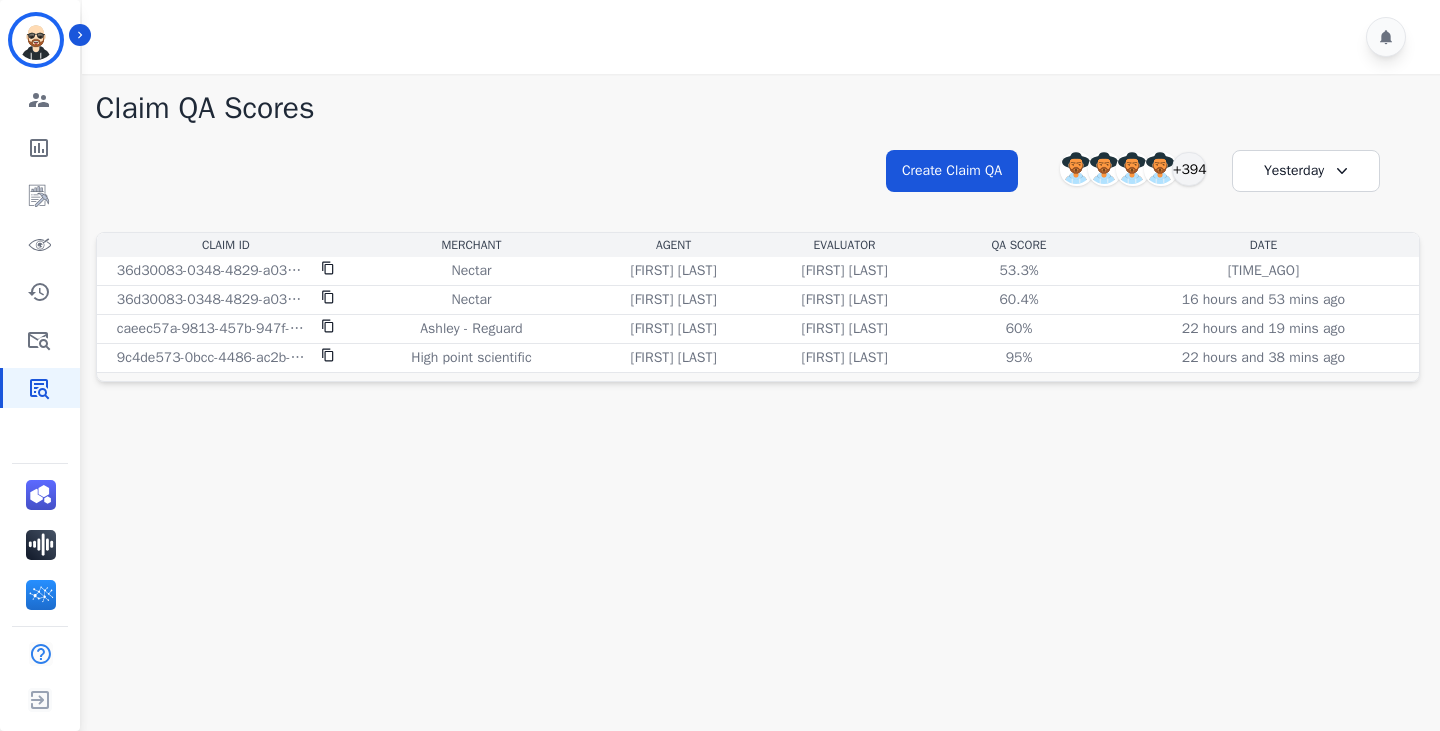 click on "**********" at bounding box center [758, 439] 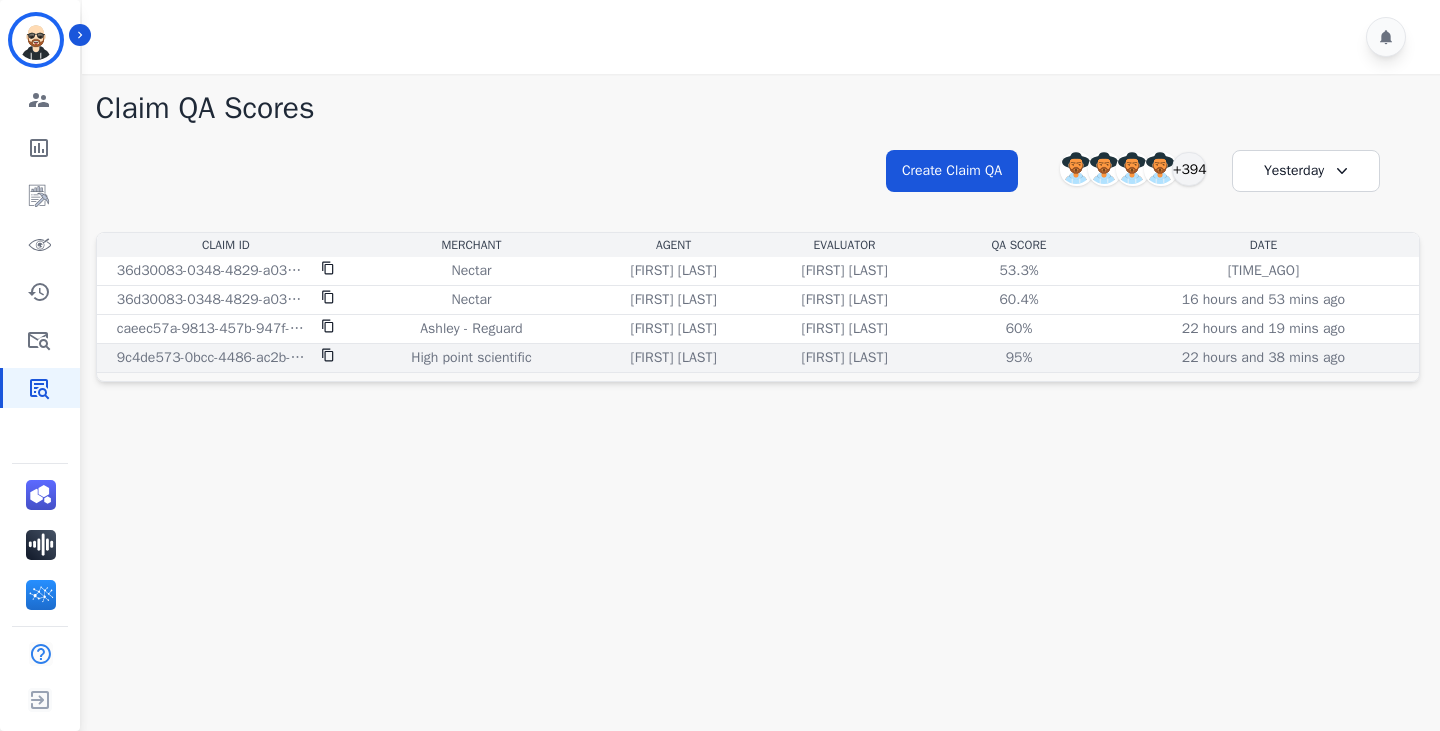 click on "[FIRST] [LAST]" at bounding box center [673, 358] 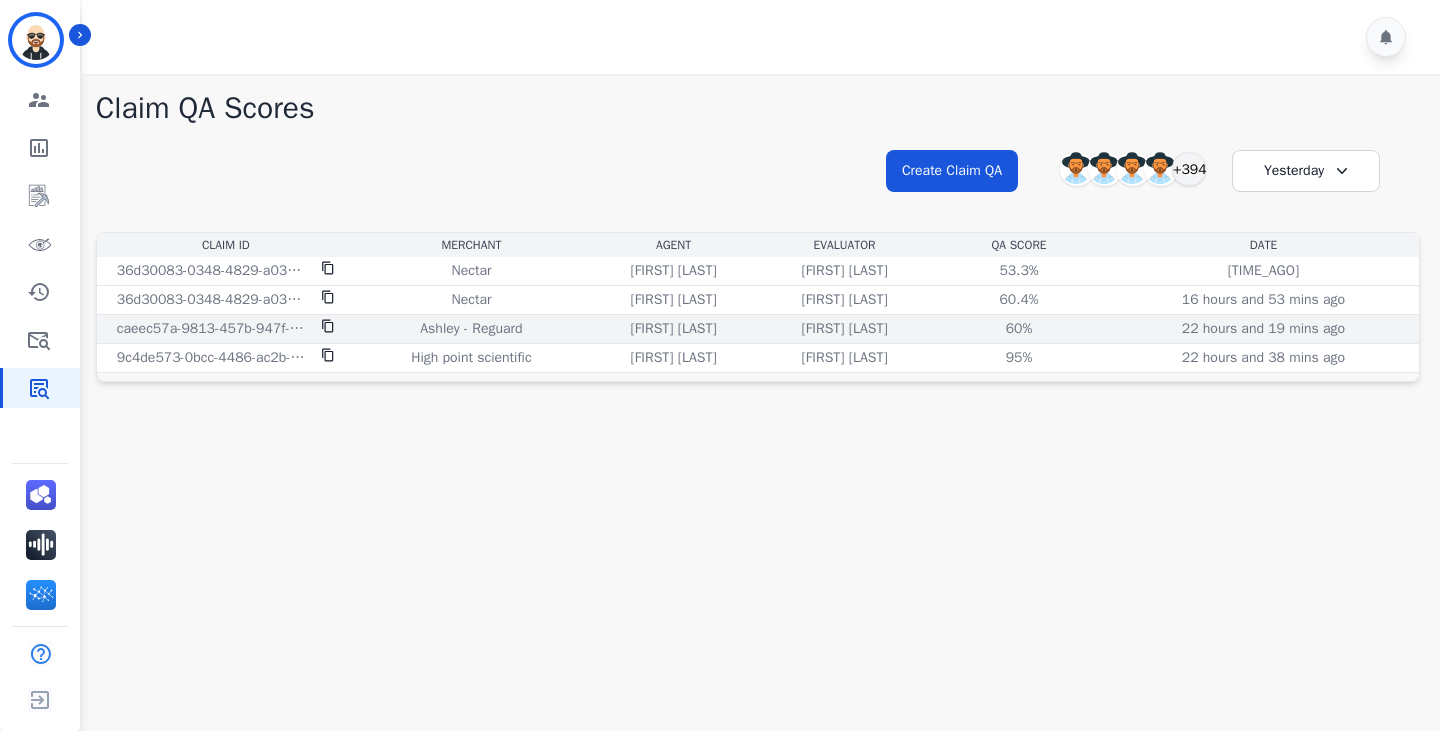 click on "[FIRST] [LAST]" at bounding box center [673, 329] 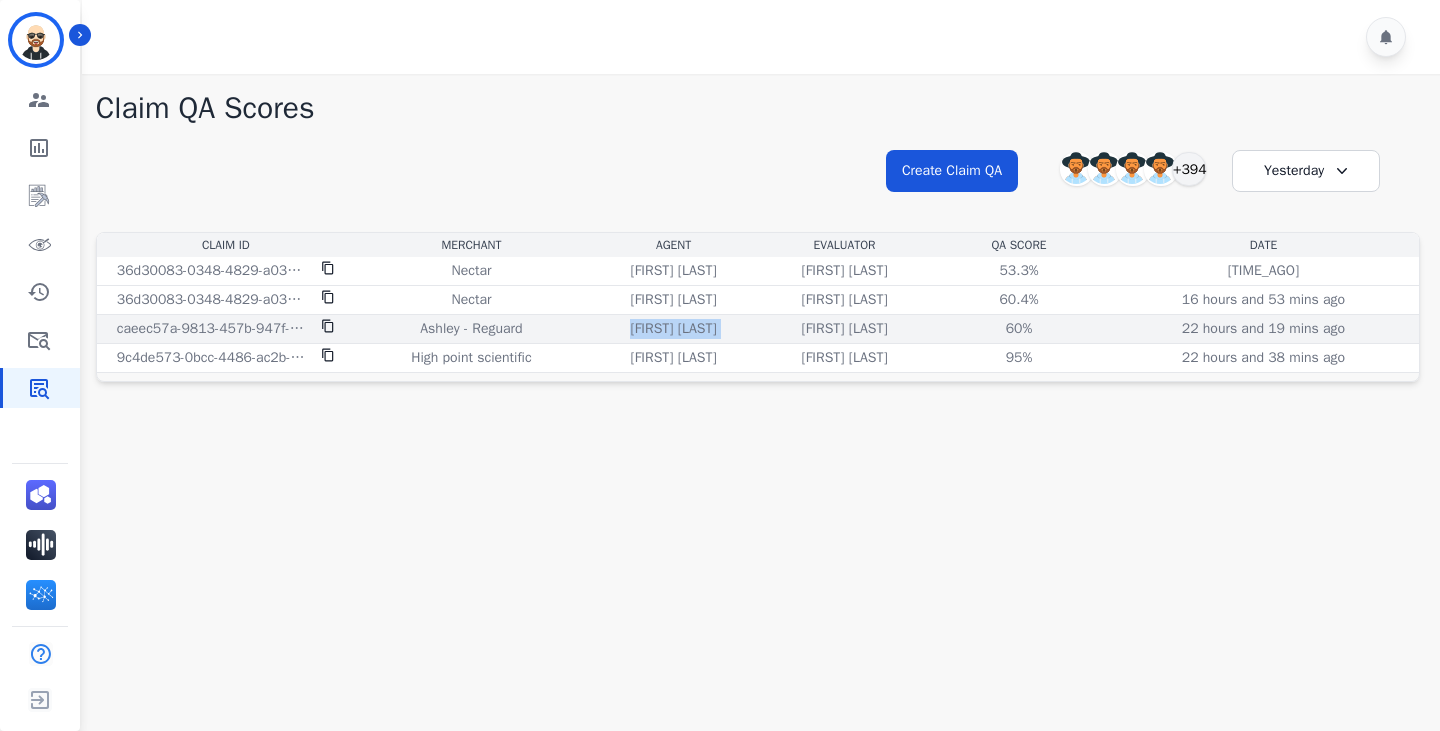 click 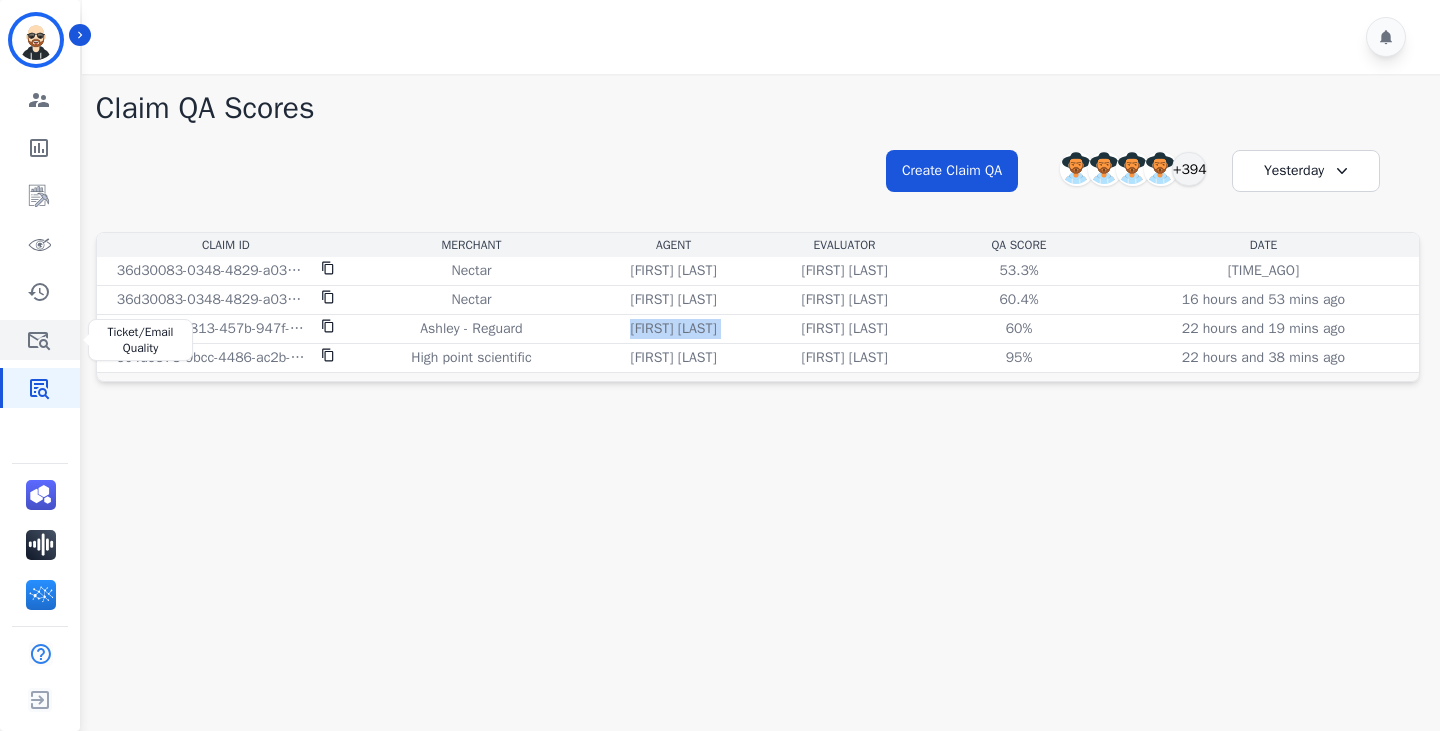 click 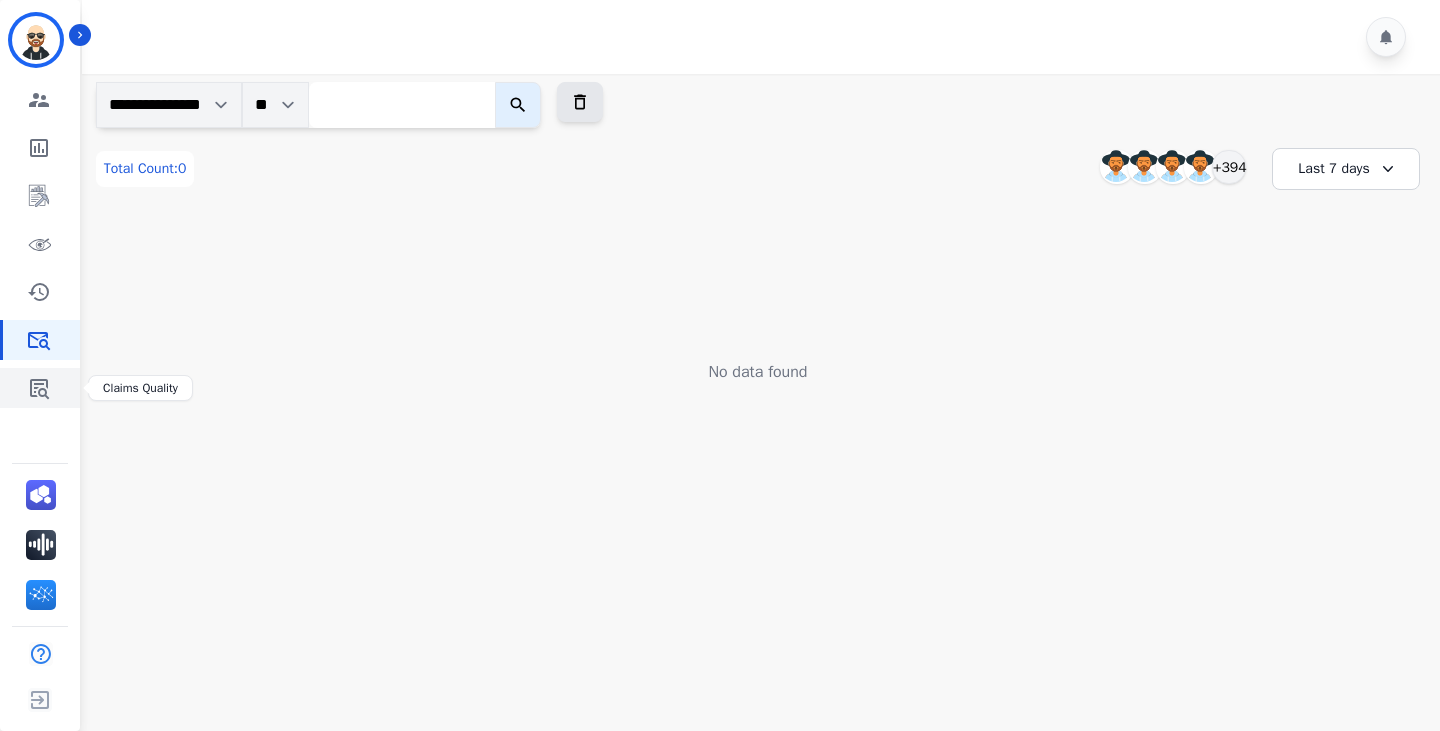 click 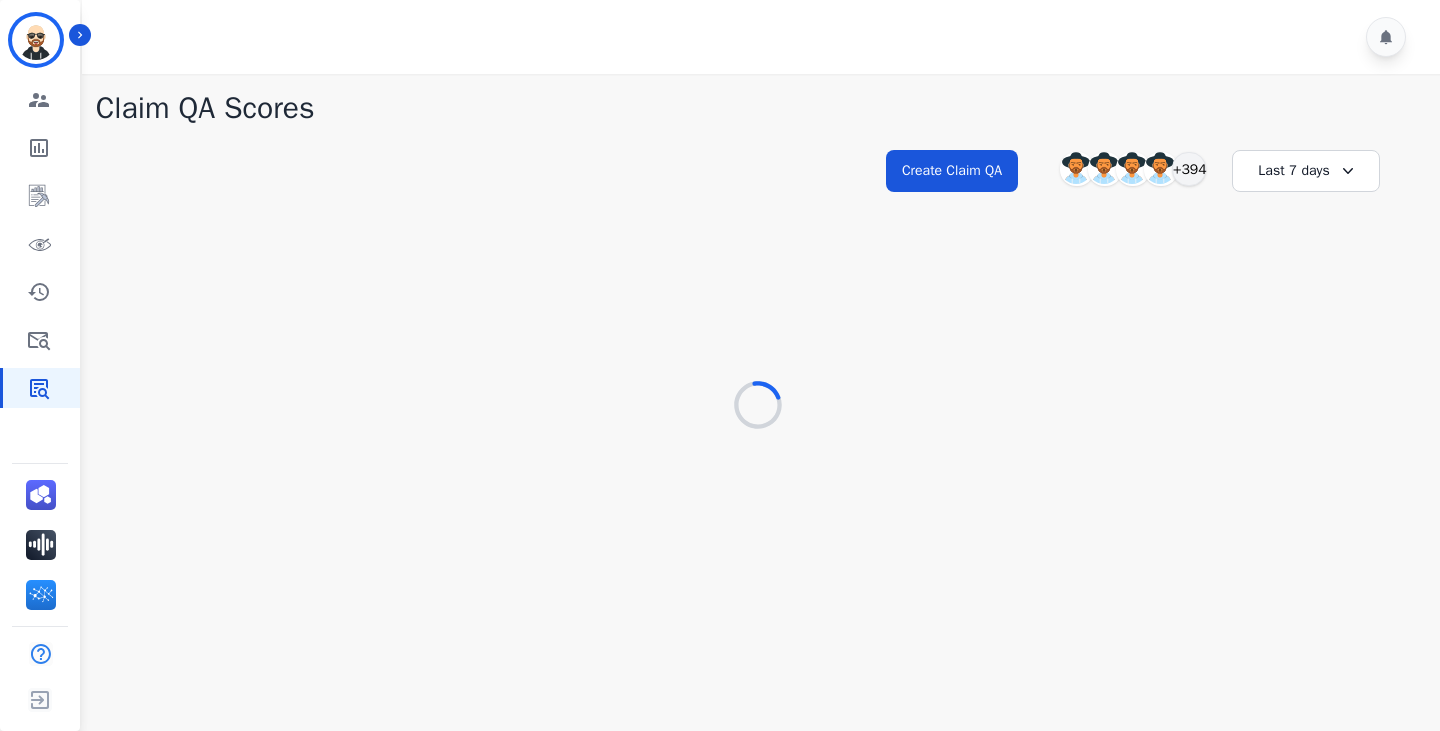 click on "Last 7 days" at bounding box center (1306, 171) 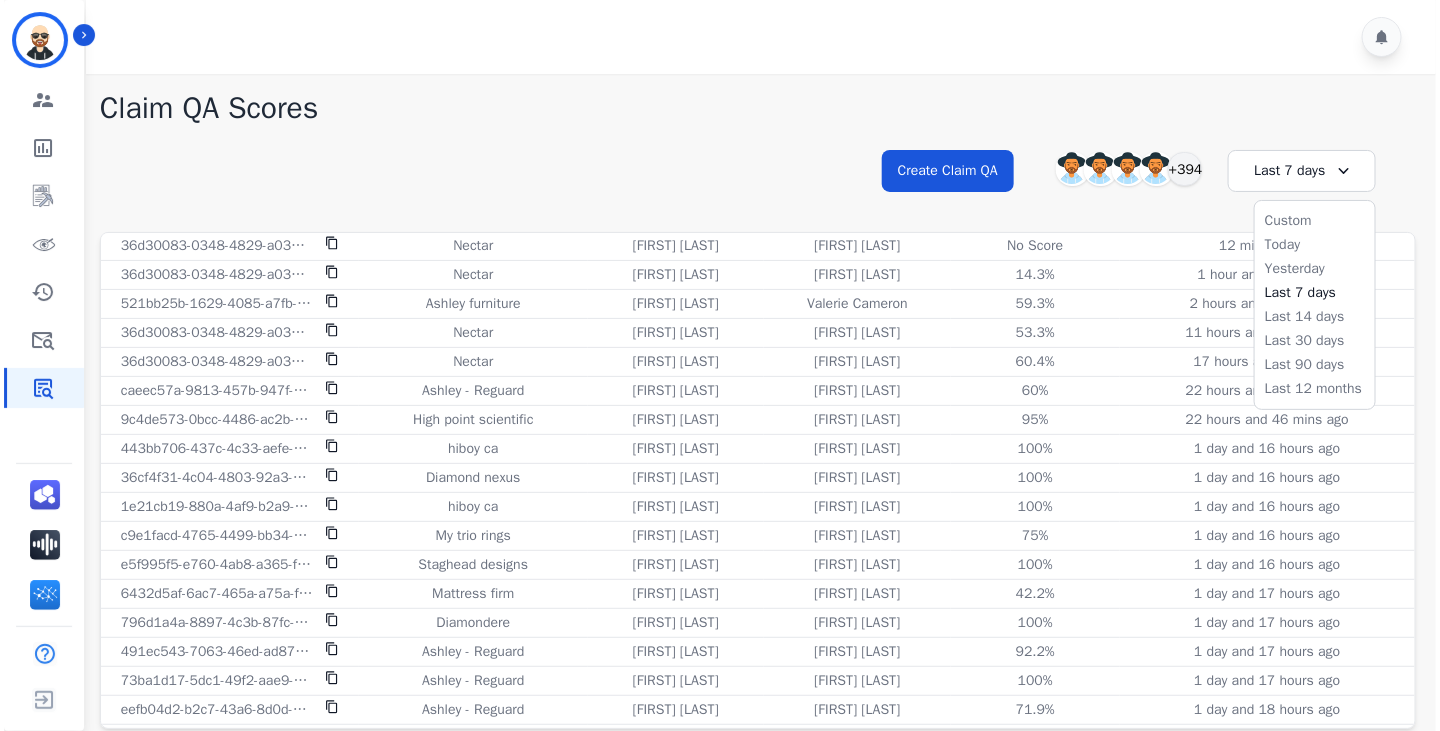 scroll, scrollTop: 0, scrollLeft: 0, axis: both 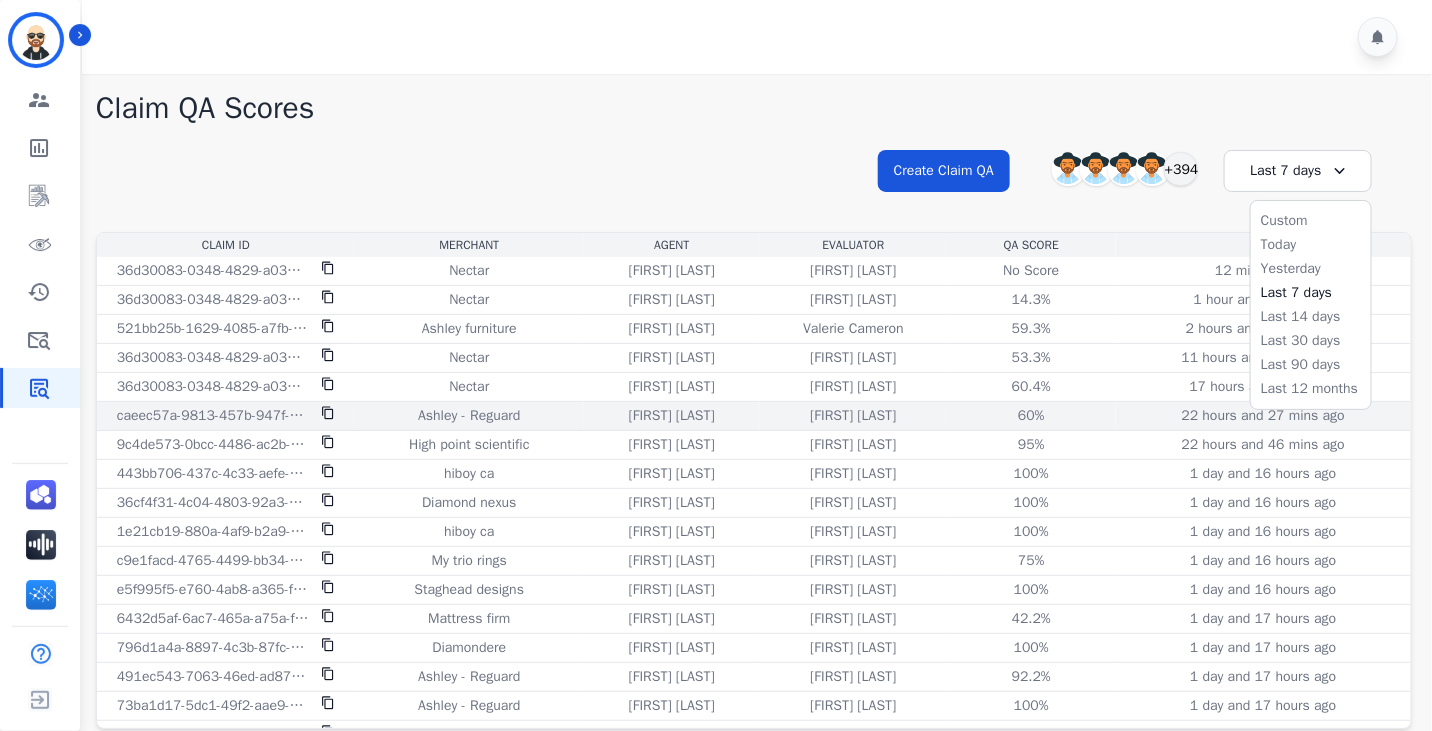 click on "[FIRST] [LAST]" at bounding box center [853, 416] 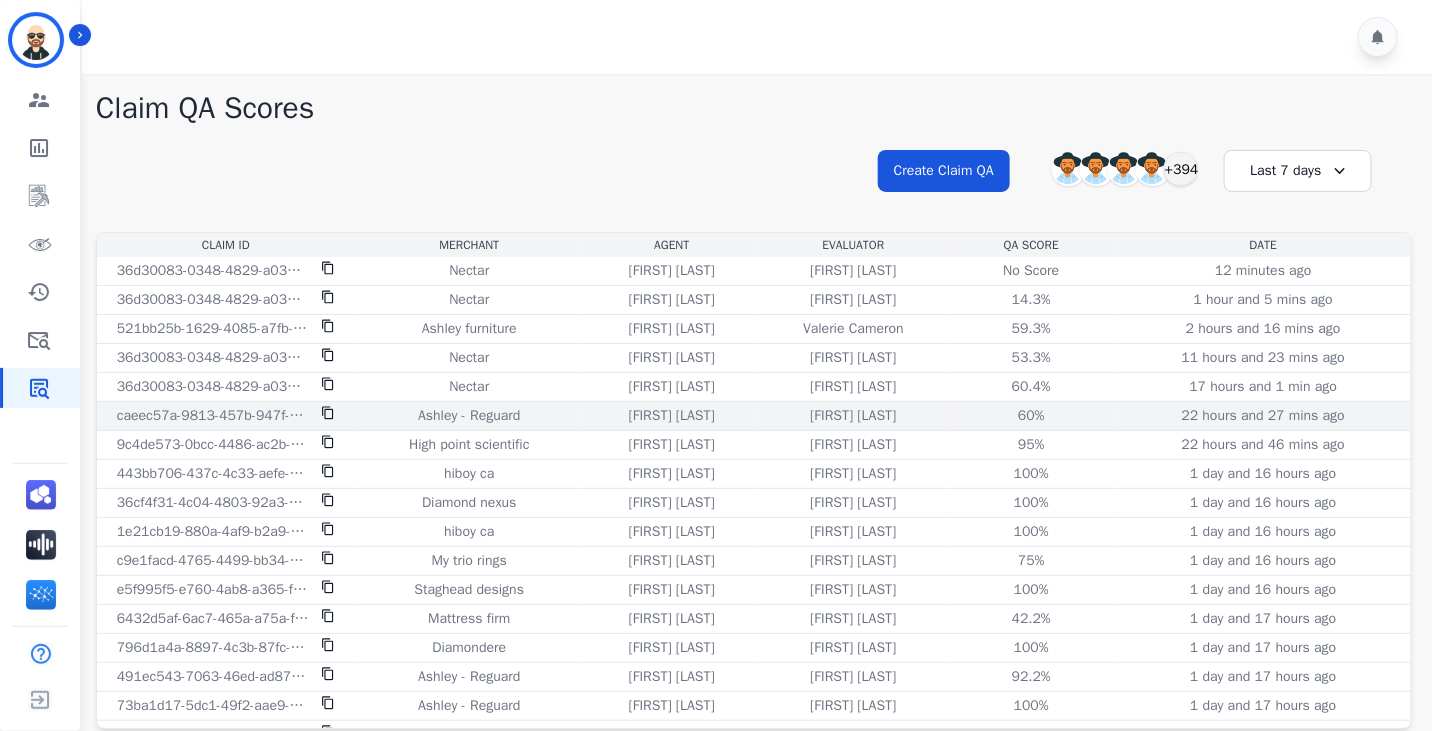 click on "[FIRST] [LAST]" at bounding box center (853, 416) 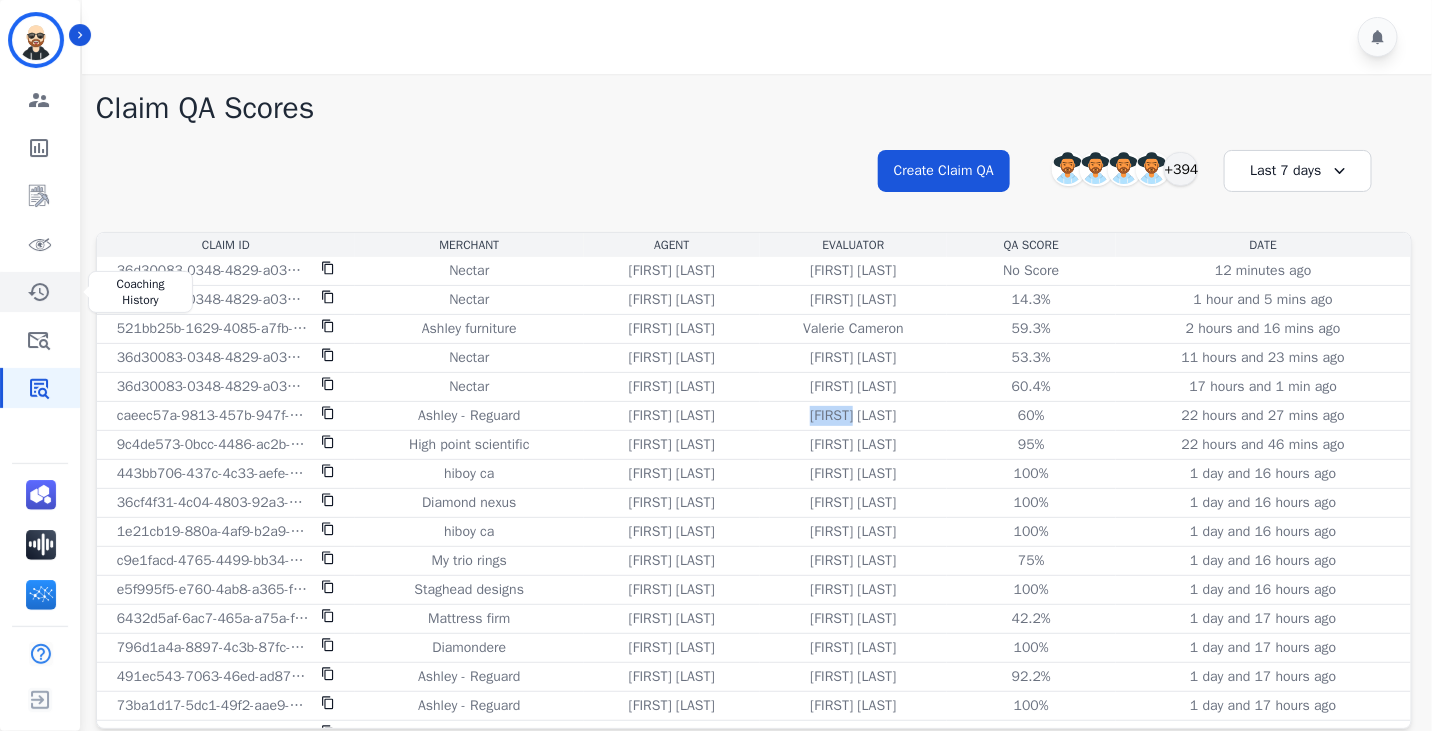 click 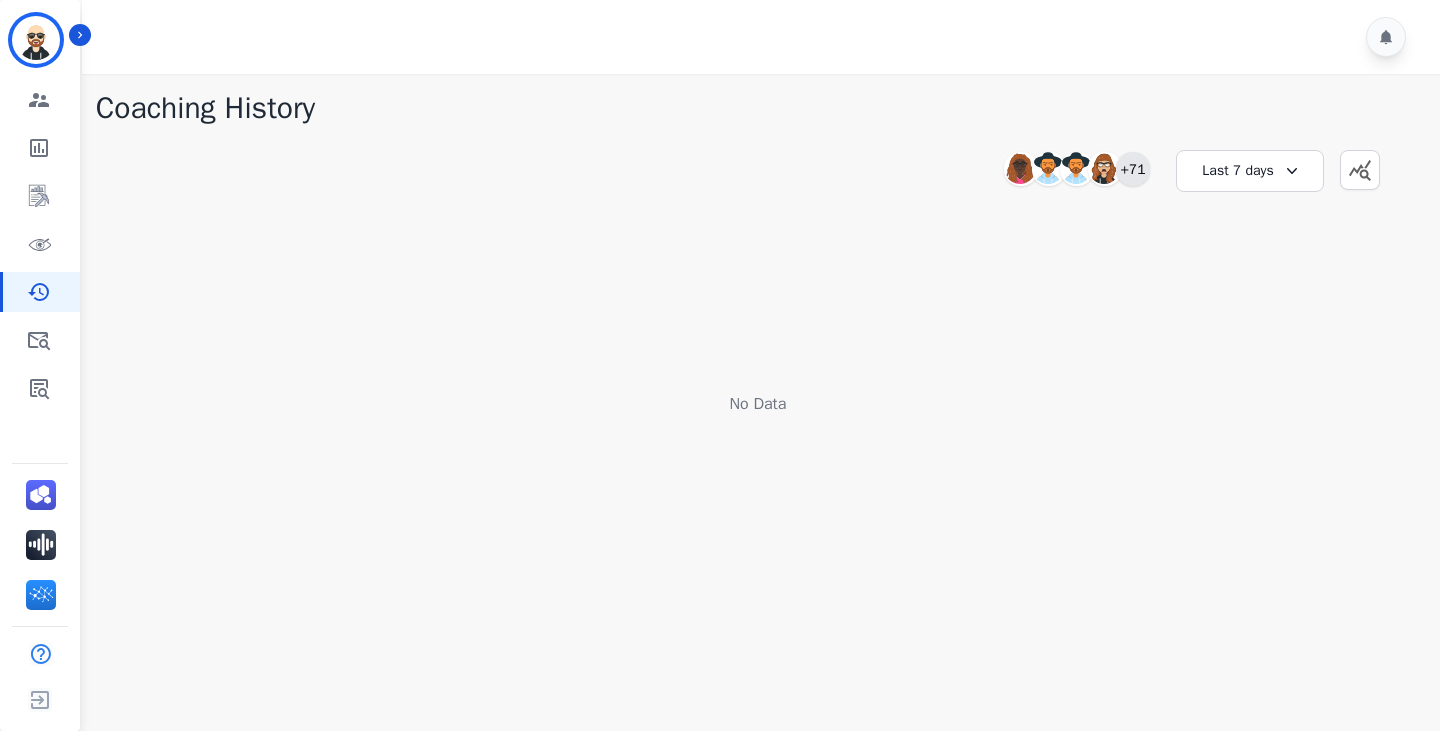 click on "+71" at bounding box center [1133, 169] 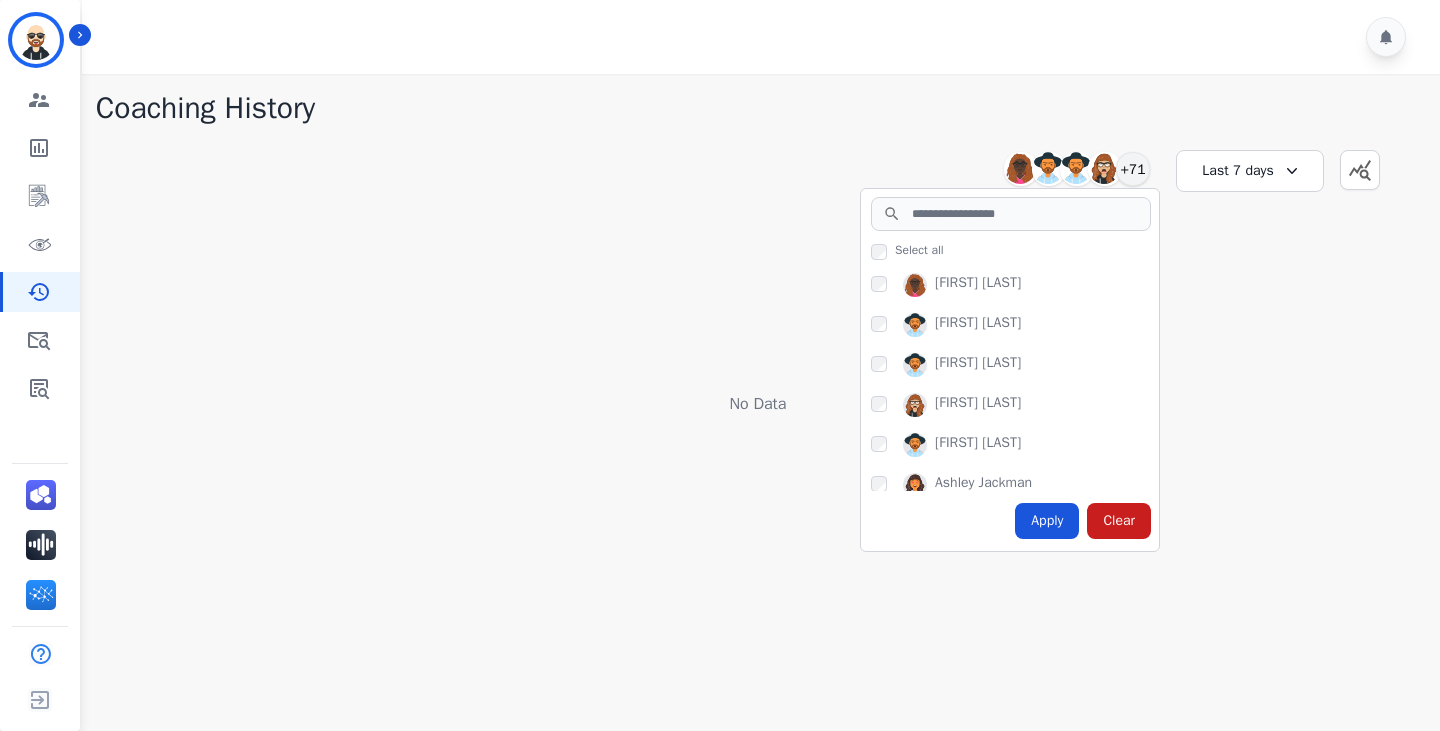 scroll, scrollTop: 20, scrollLeft: 0, axis: vertical 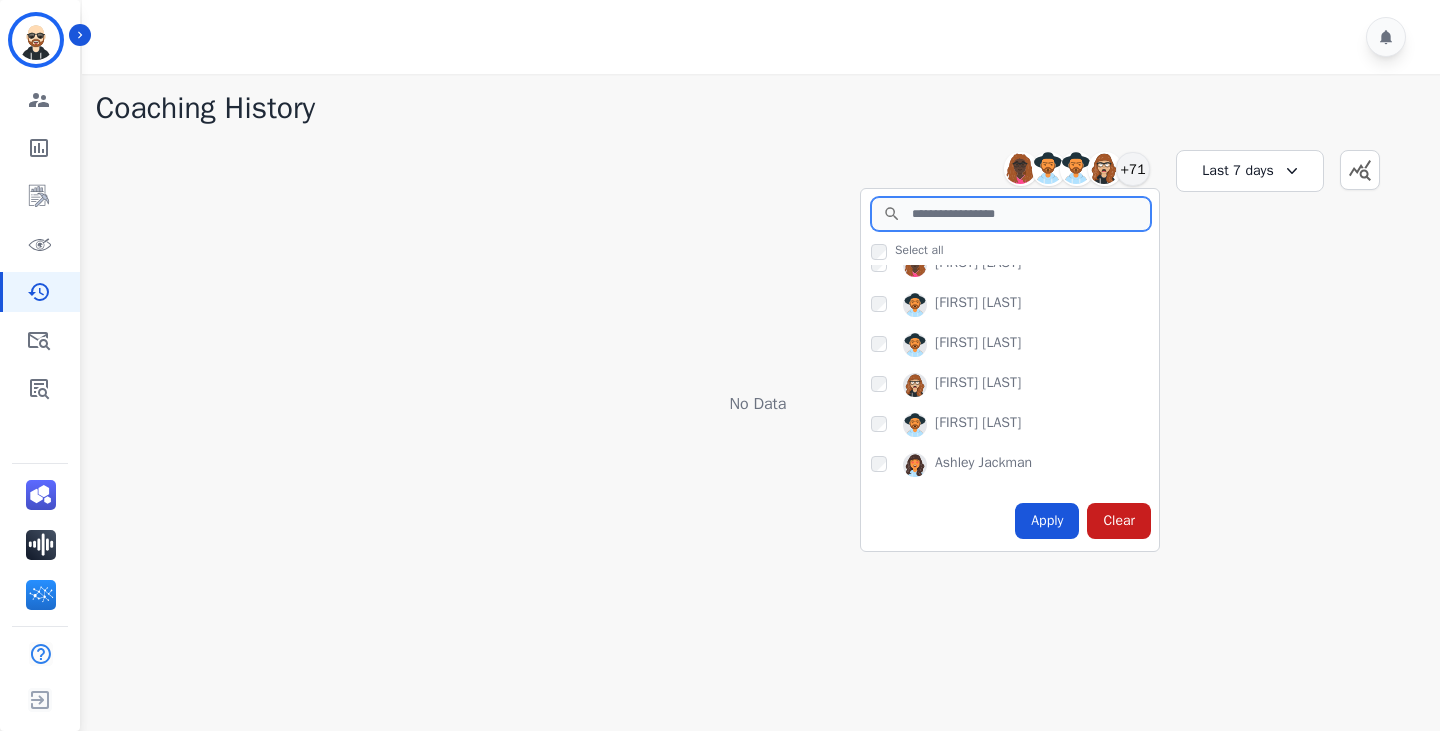 click at bounding box center (1011, 214) 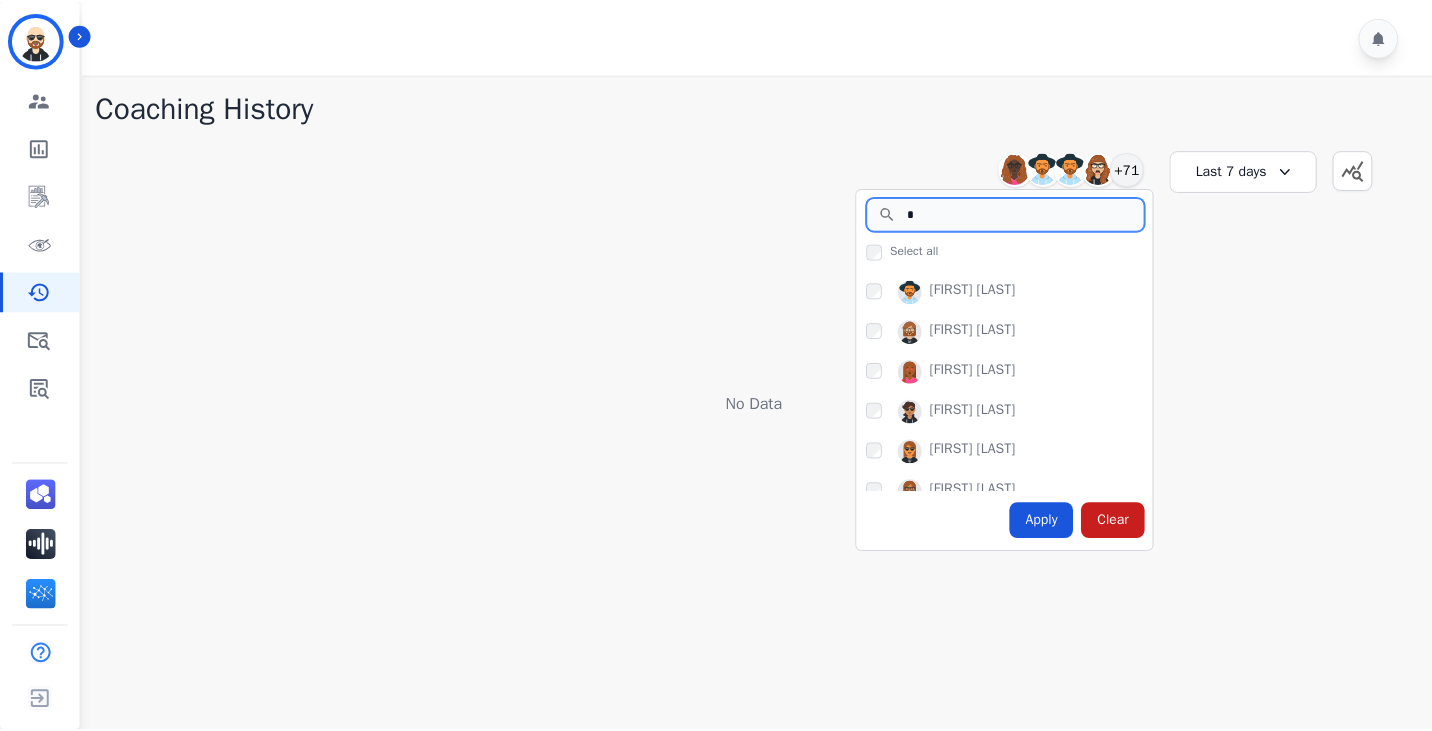 scroll, scrollTop: 285, scrollLeft: 0, axis: vertical 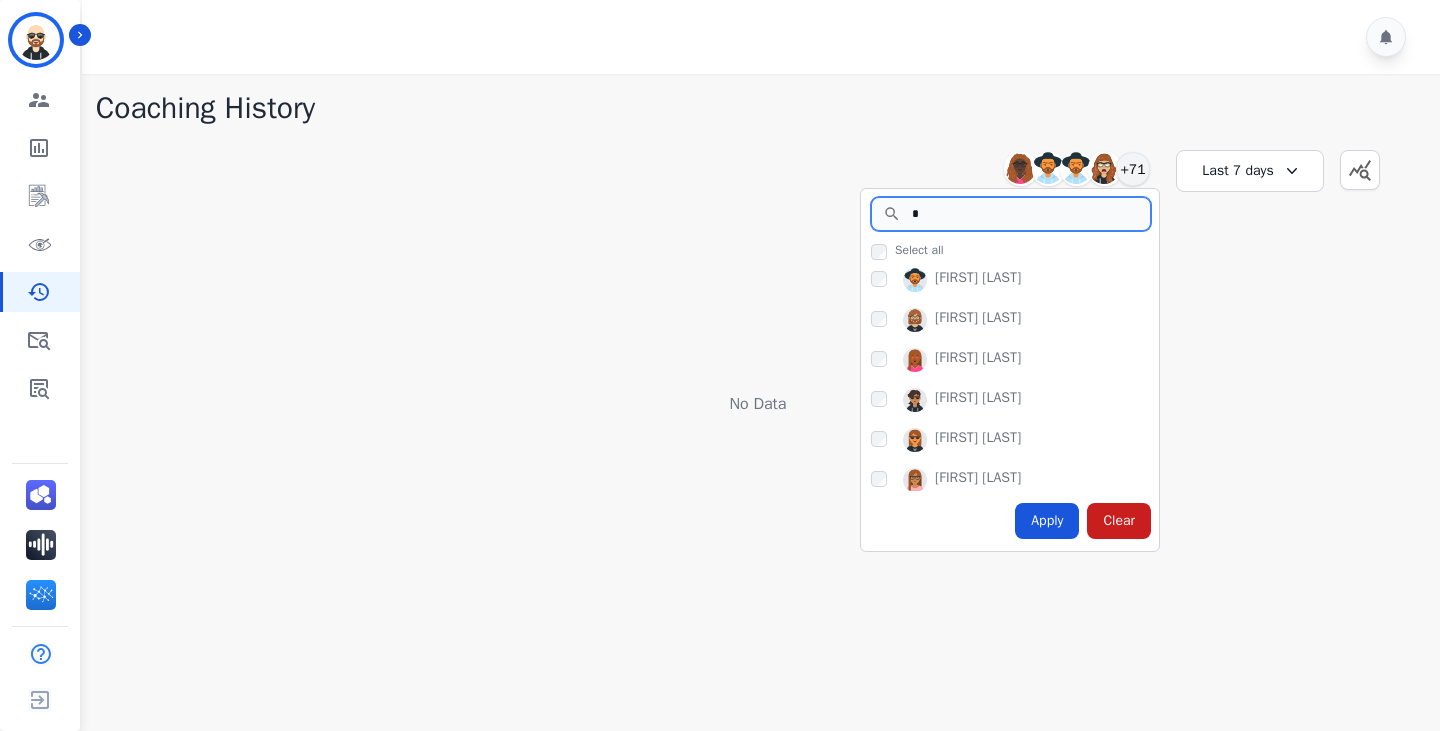 type on "*" 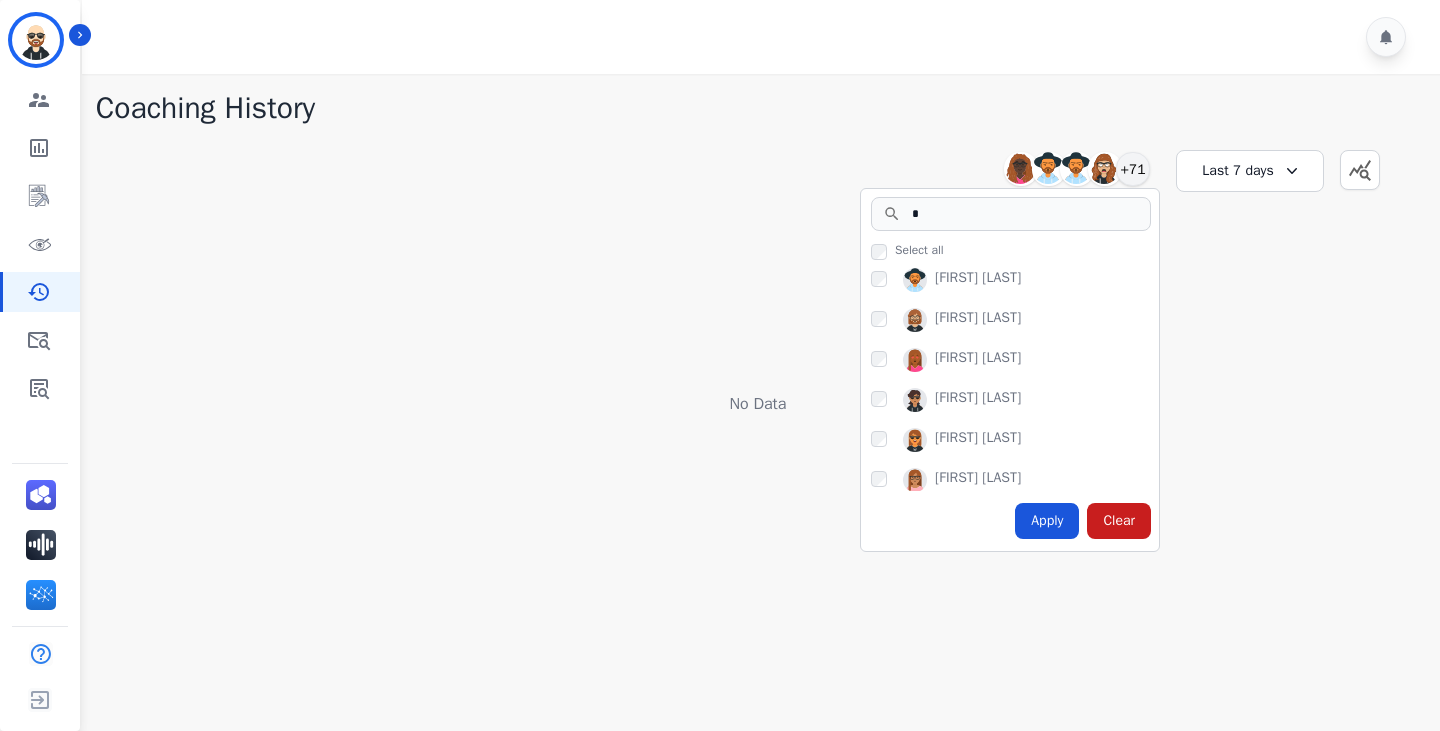 click on "[FIRST] [LAST]" at bounding box center [978, 360] 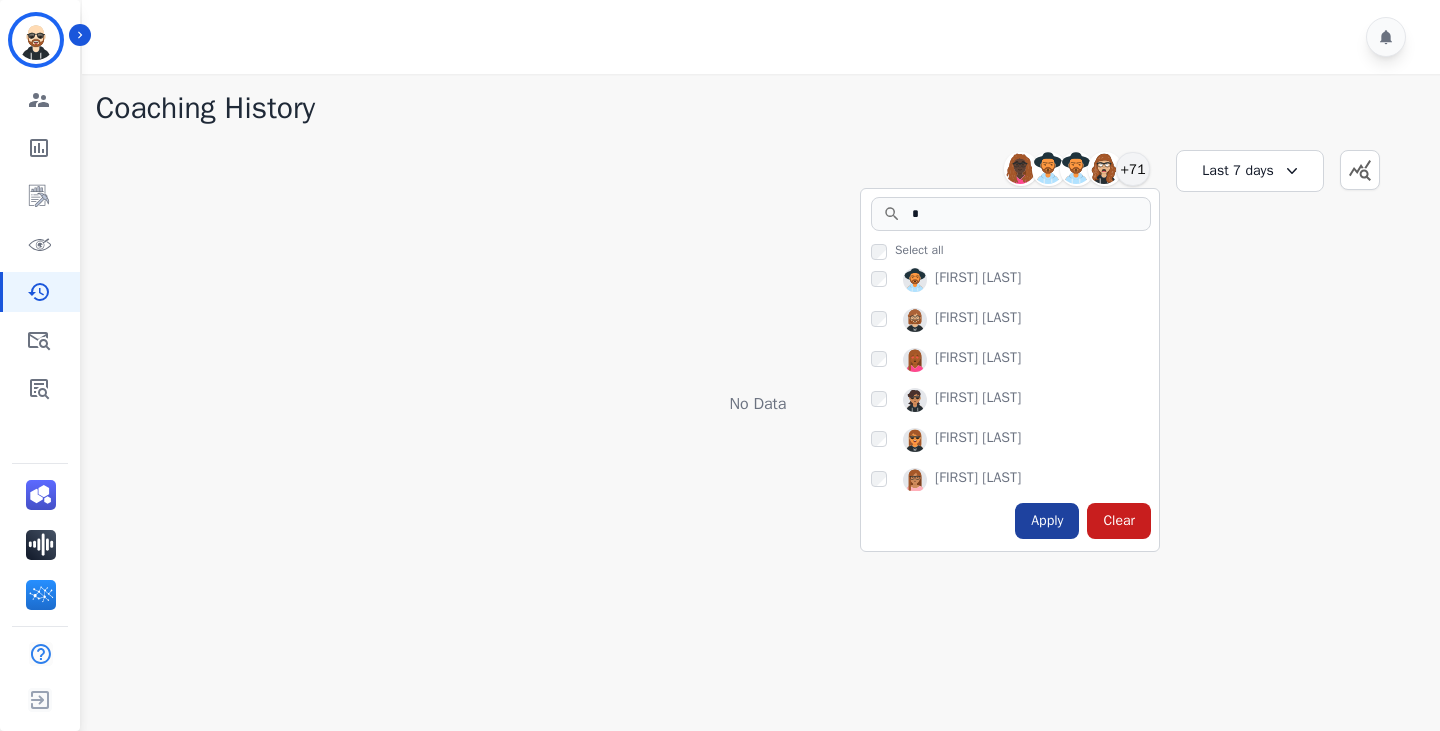 click on "Apply" at bounding box center (1047, 521) 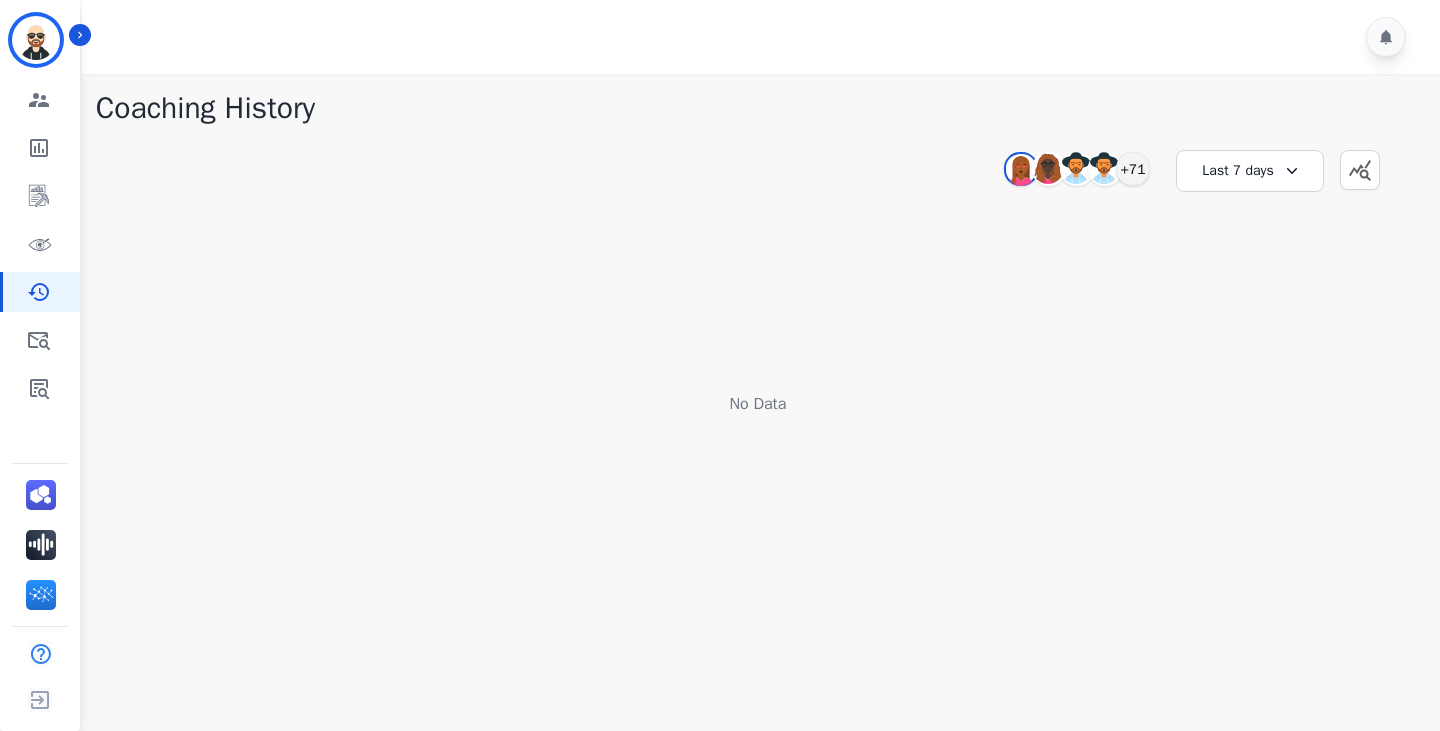 click on "Last 7 days" at bounding box center (1250, 171) 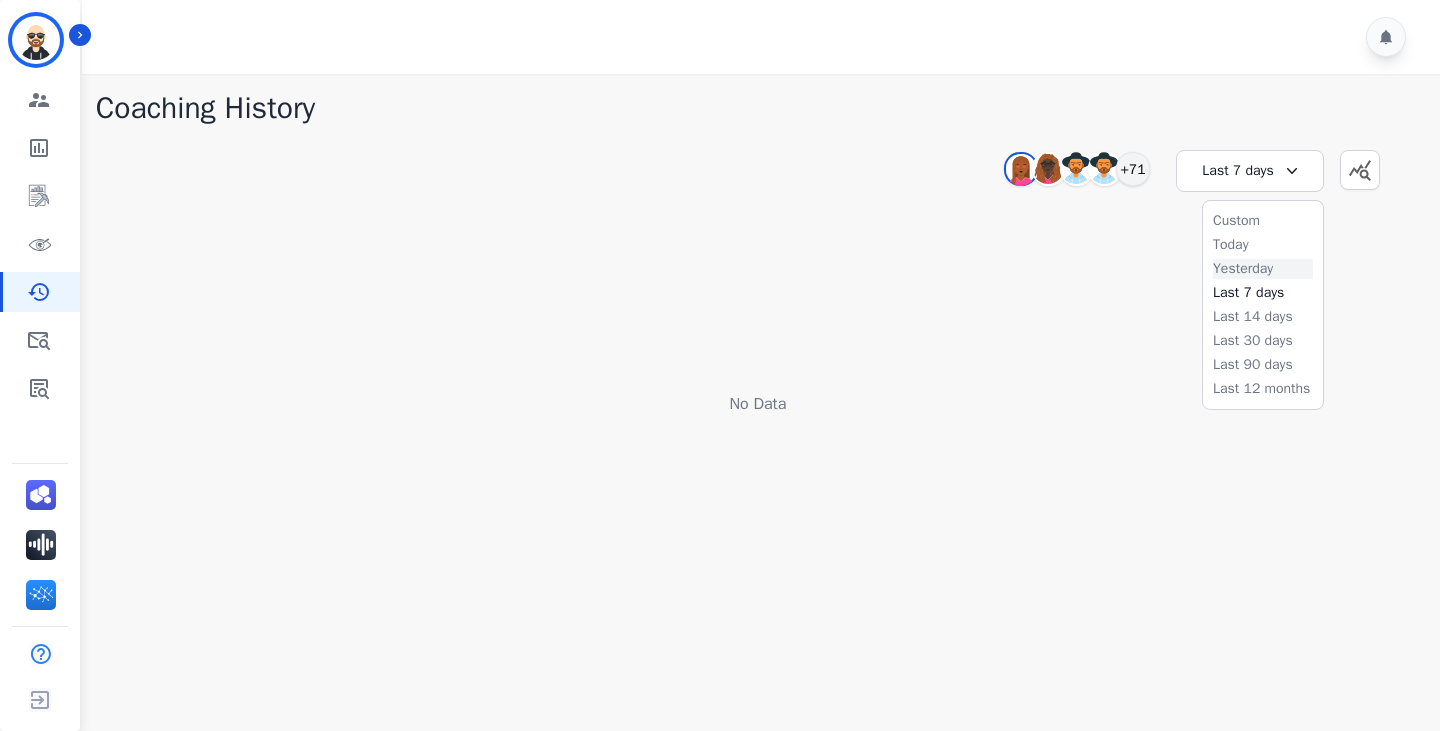 click on "Yesterday" at bounding box center [1263, 269] 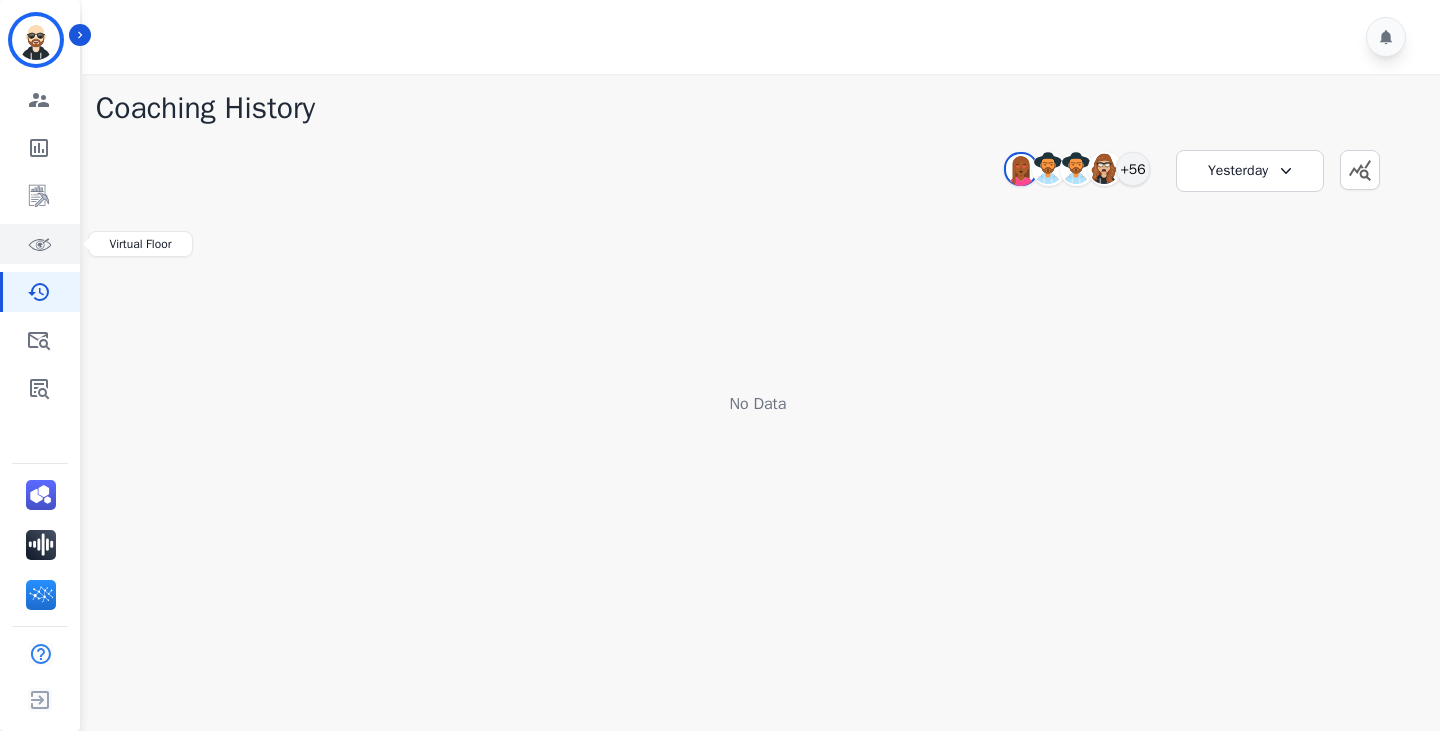 click 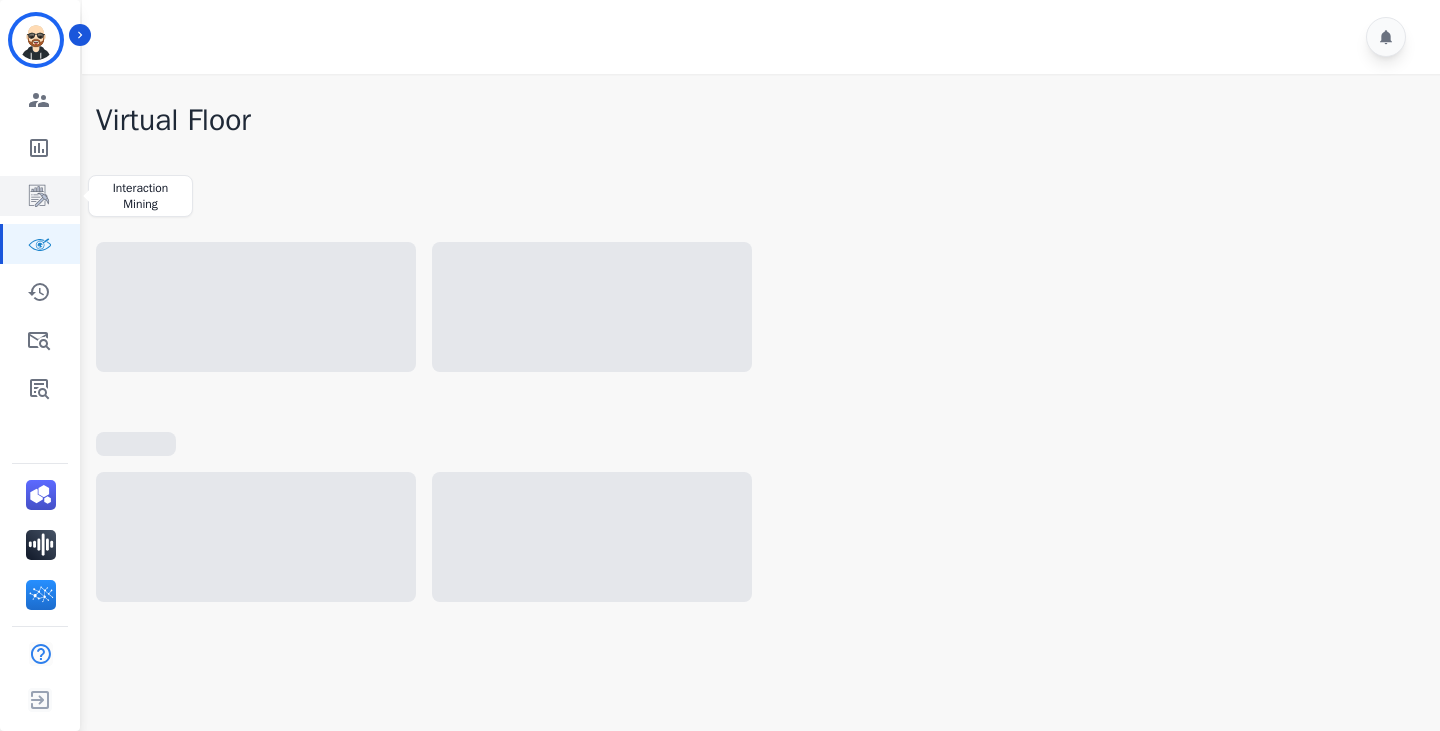 click 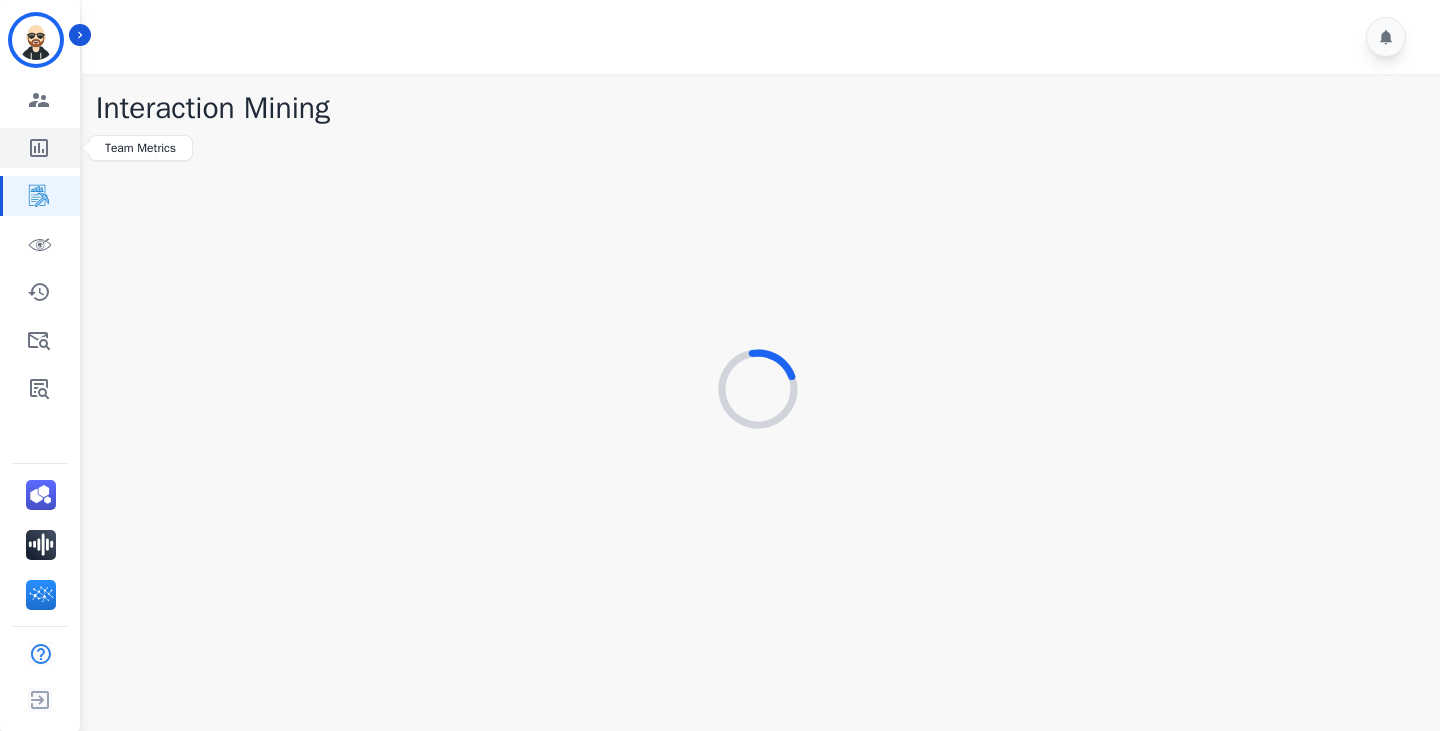 click 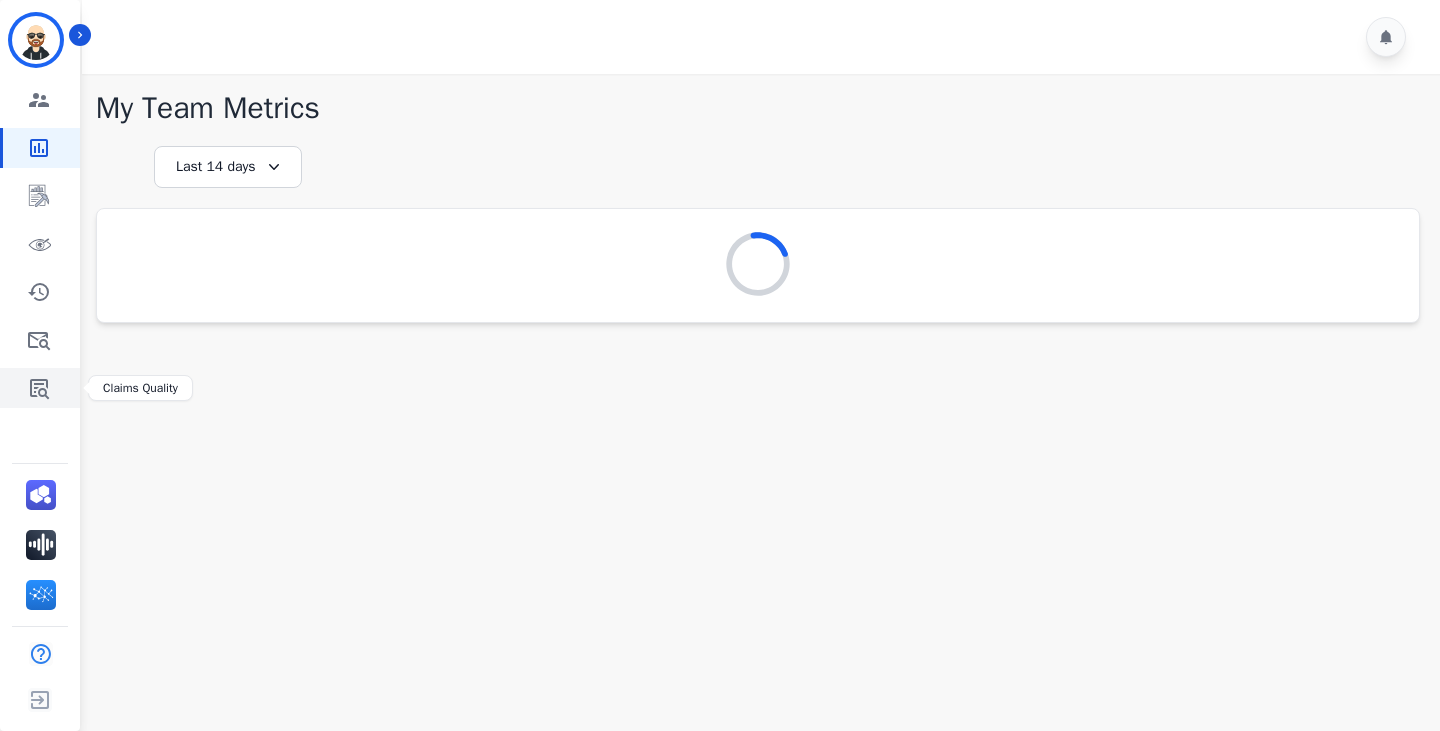 click 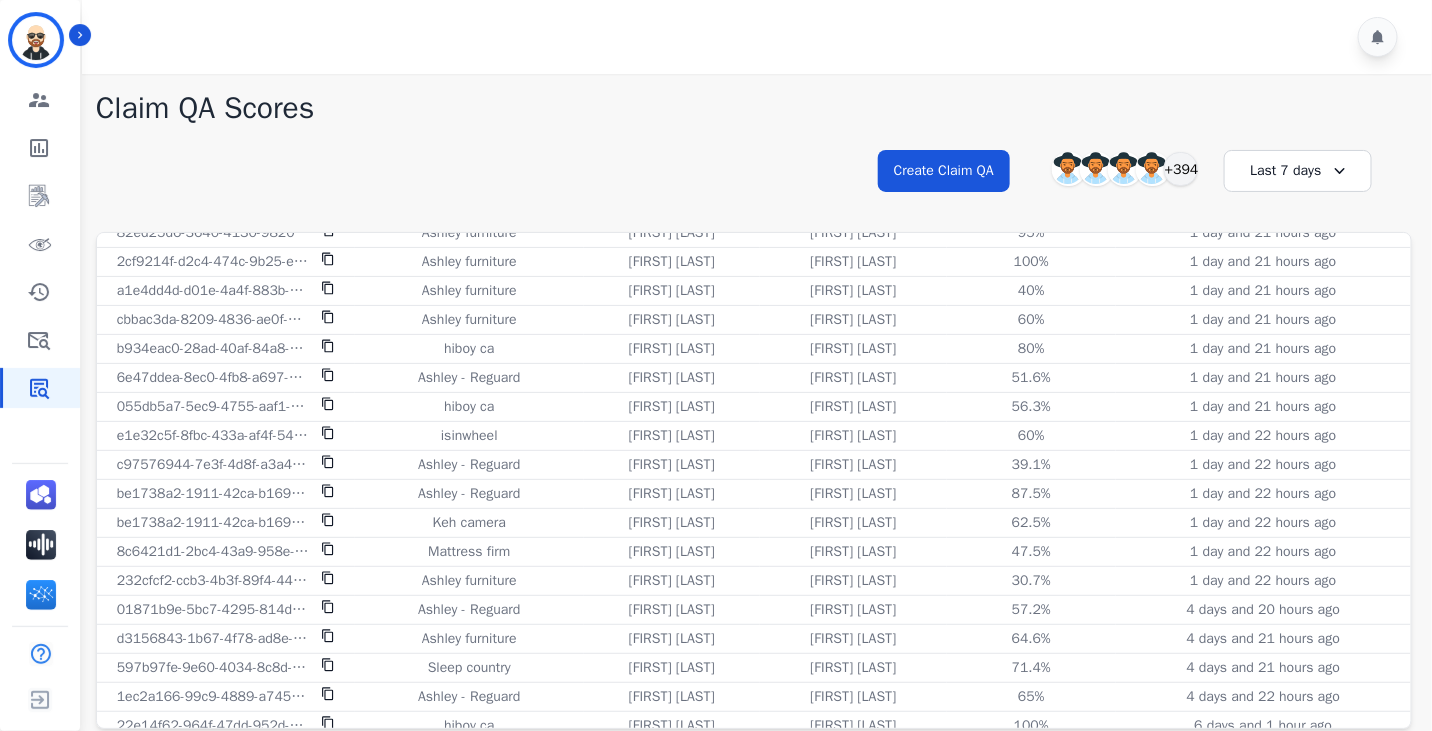 scroll, scrollTop: 1174, scrollLeft: 0, axis: vertical 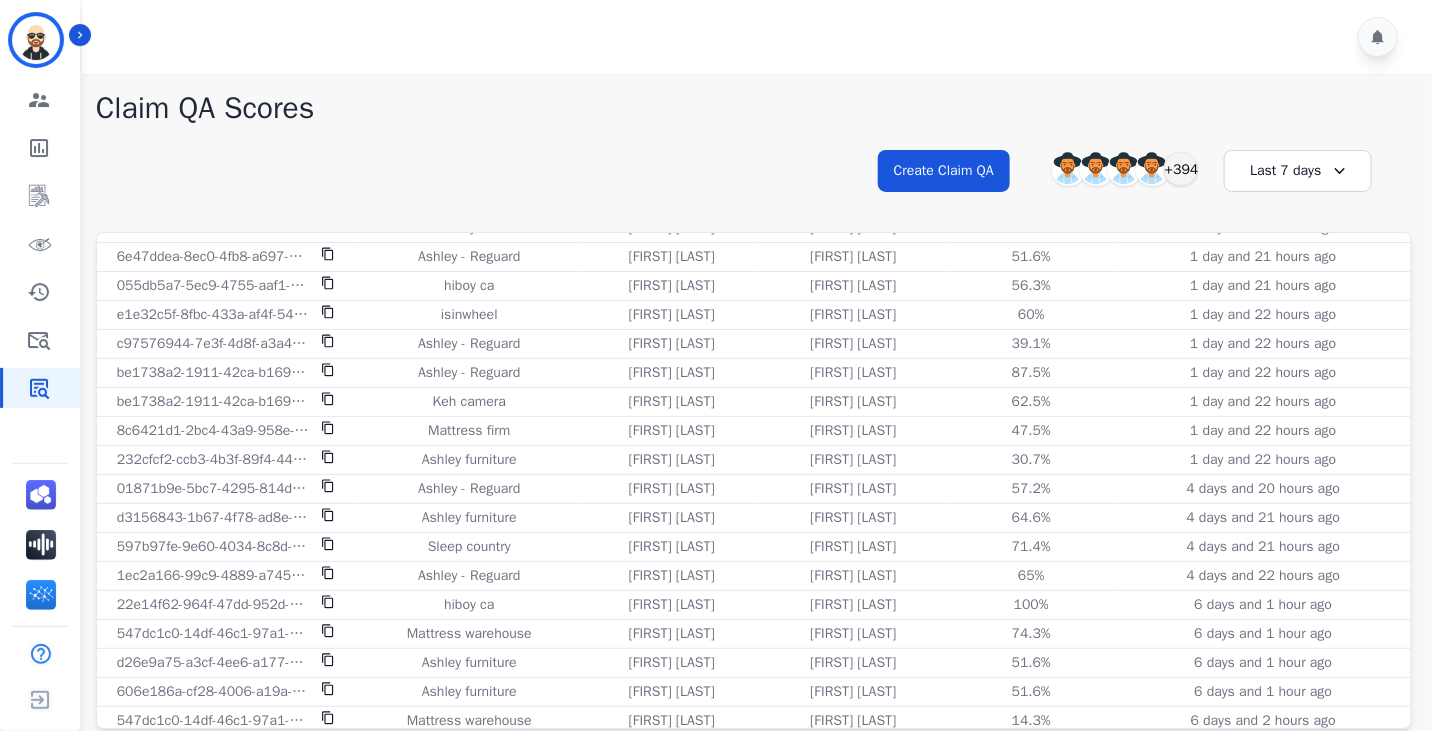 click on "Last 7 days" at bounding box center [1298, 171] 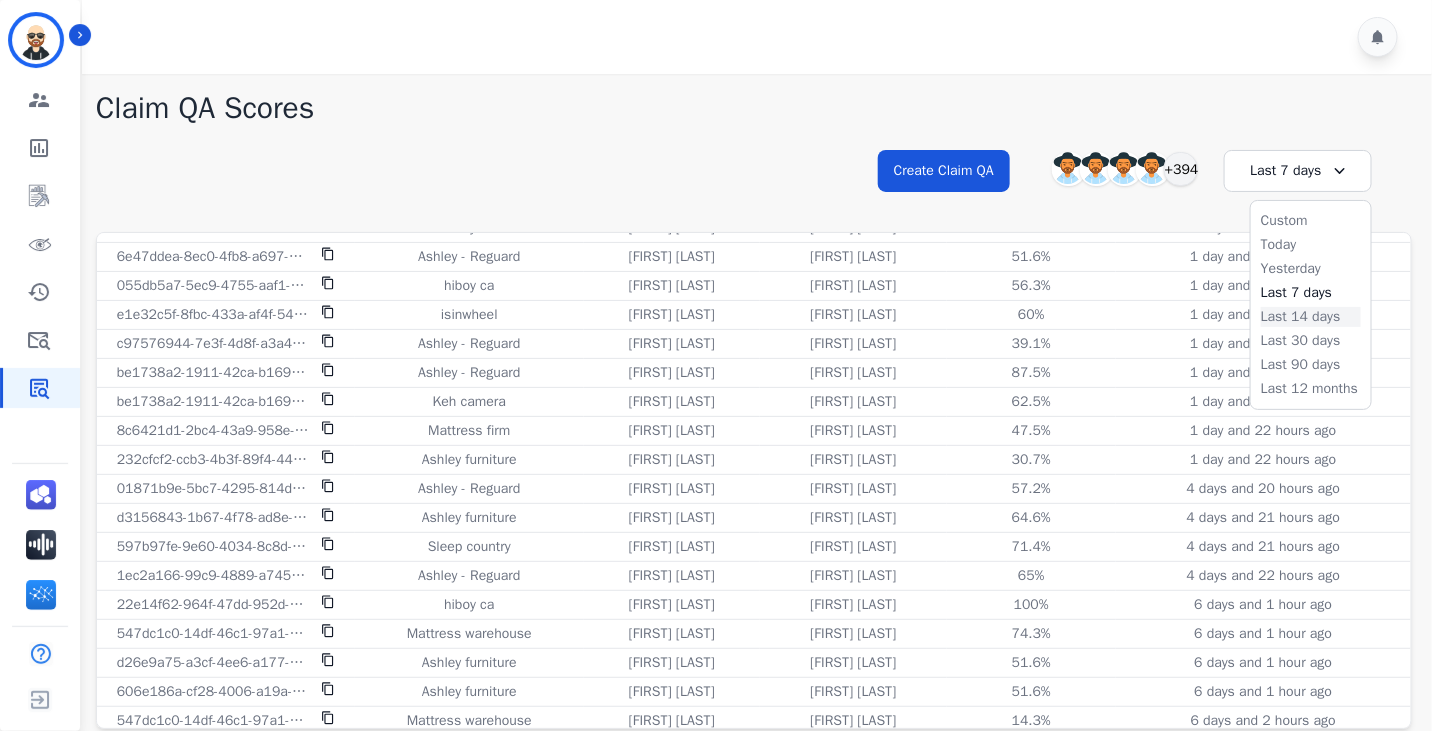 click on "Last 14 days" at bounding box center [1311, 317] 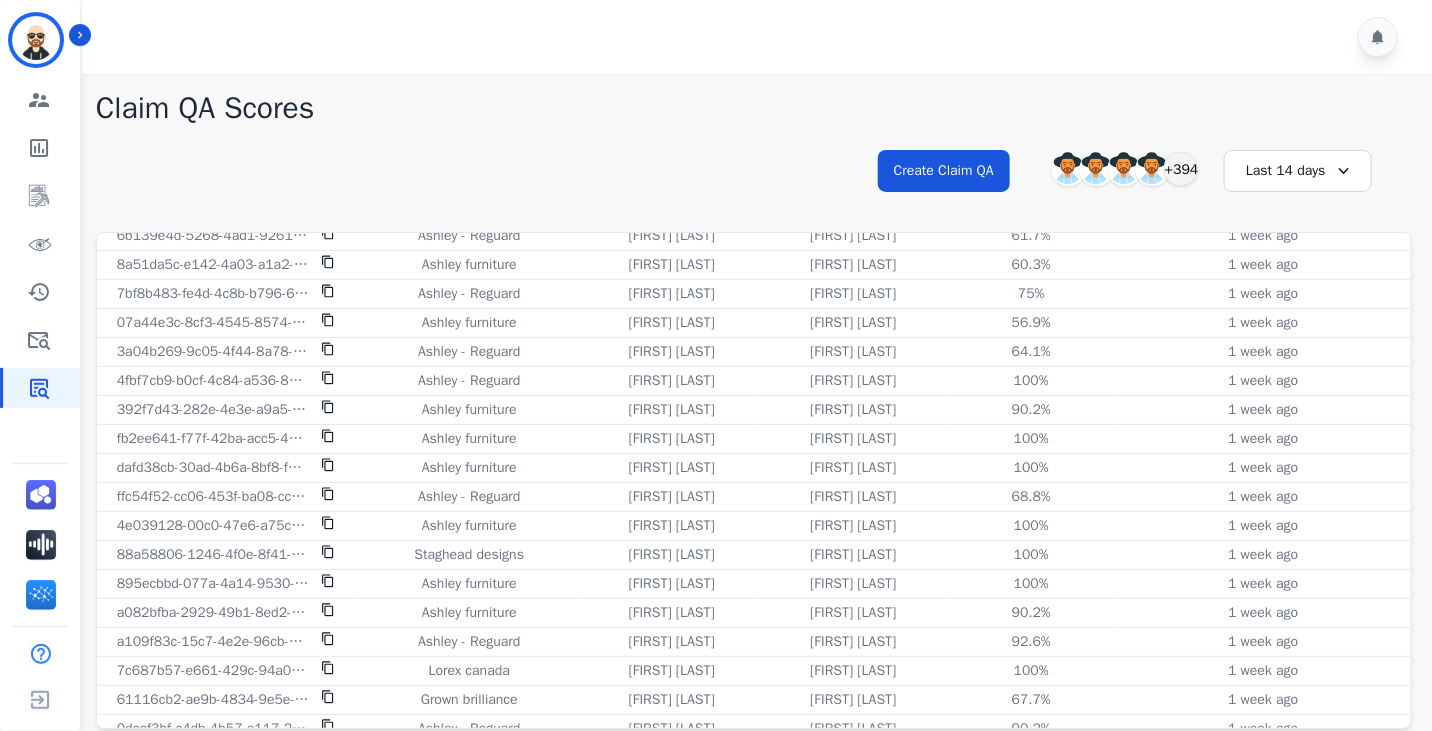 scroll, scrollTop: 2410, scrollLeft: 0, axis: vertical 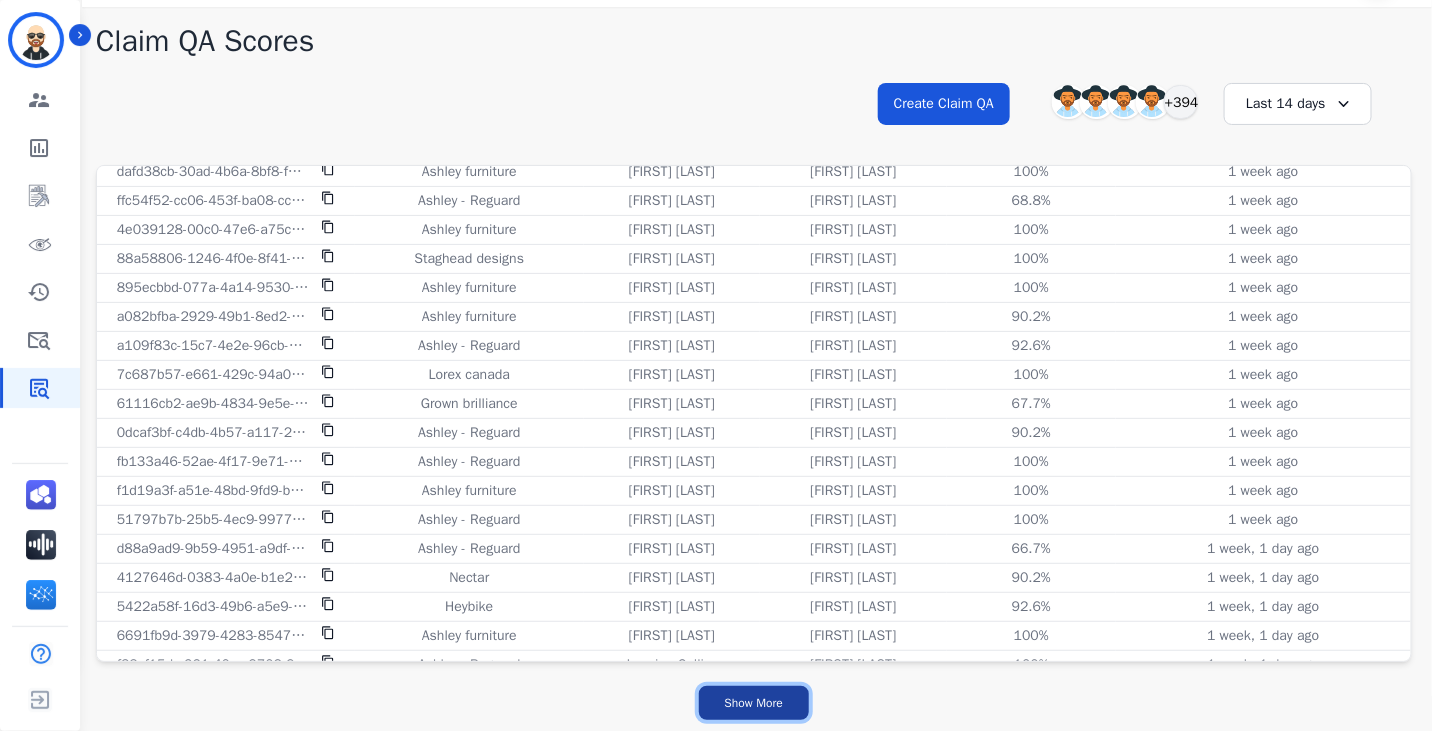 click on "Show More" at bounding box center (754, 703) 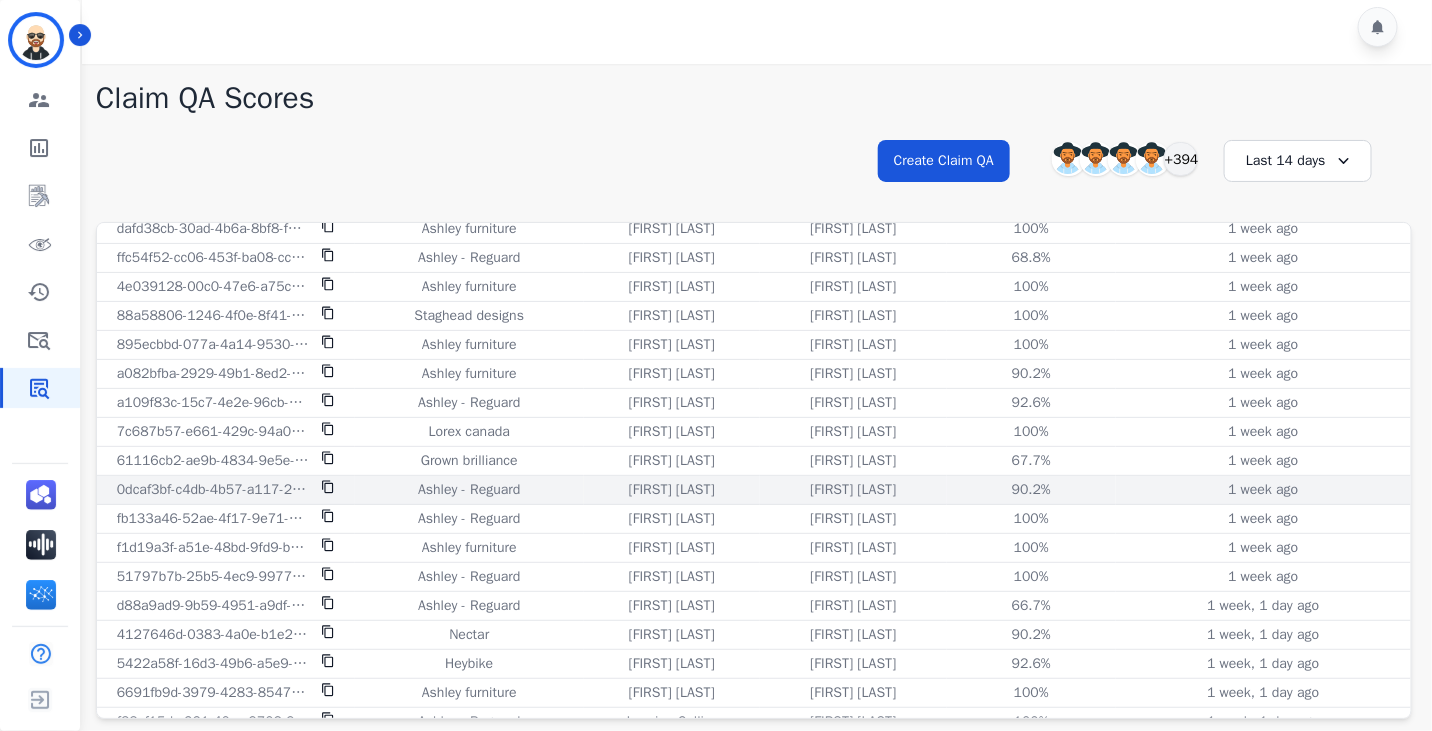 scroll, scrollTop: 9, scrollLeft: 0, axis: vertical 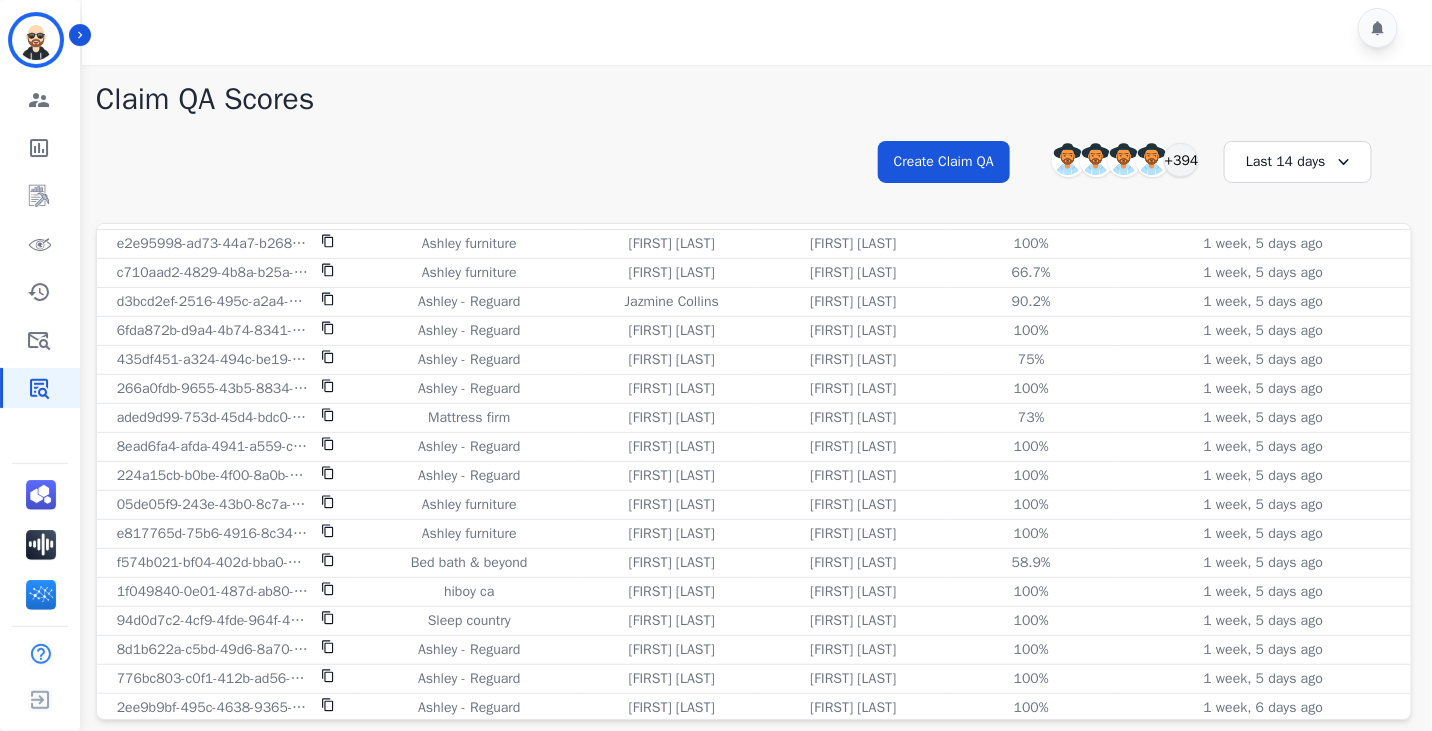 click on "Last 14 days" at bounding box center [1298, 162] 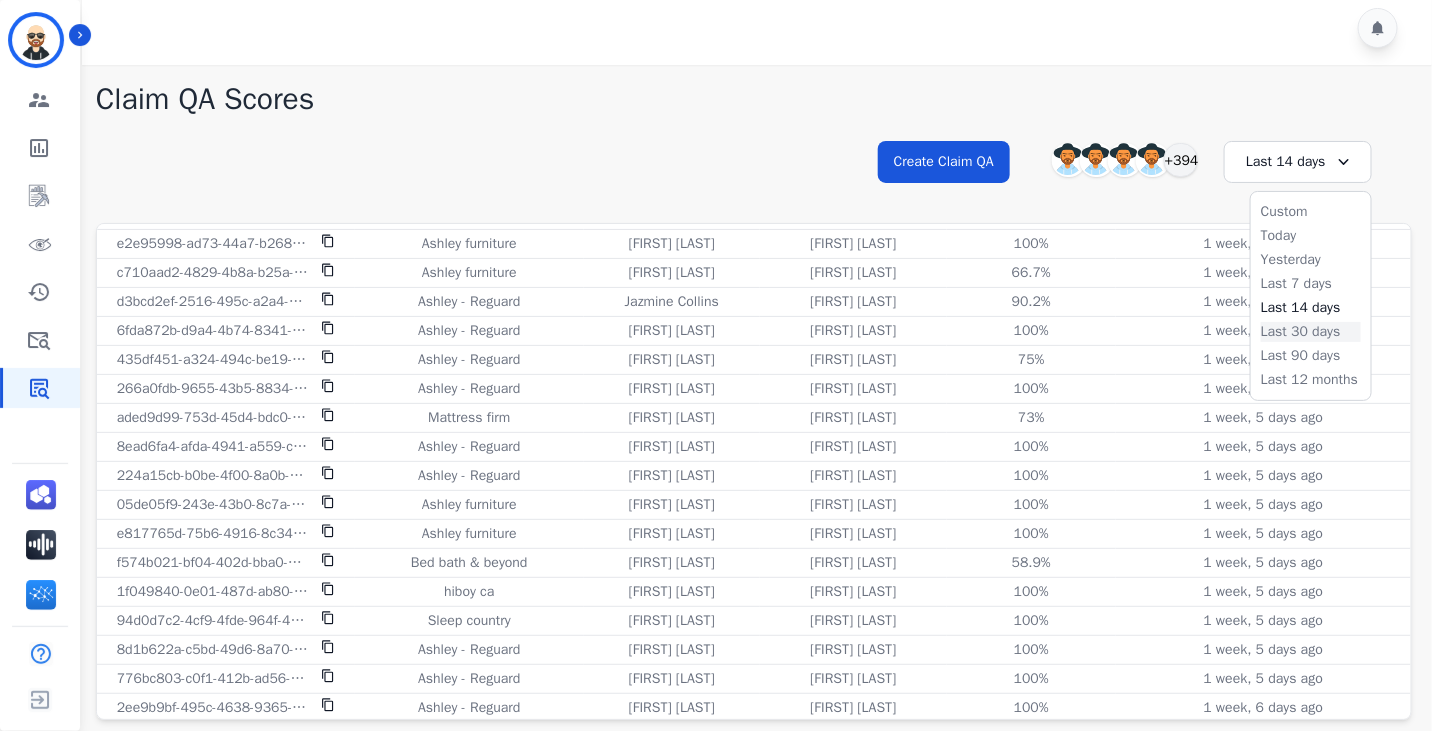 click on "Last 30 days" at bounding box center (1311, 332) 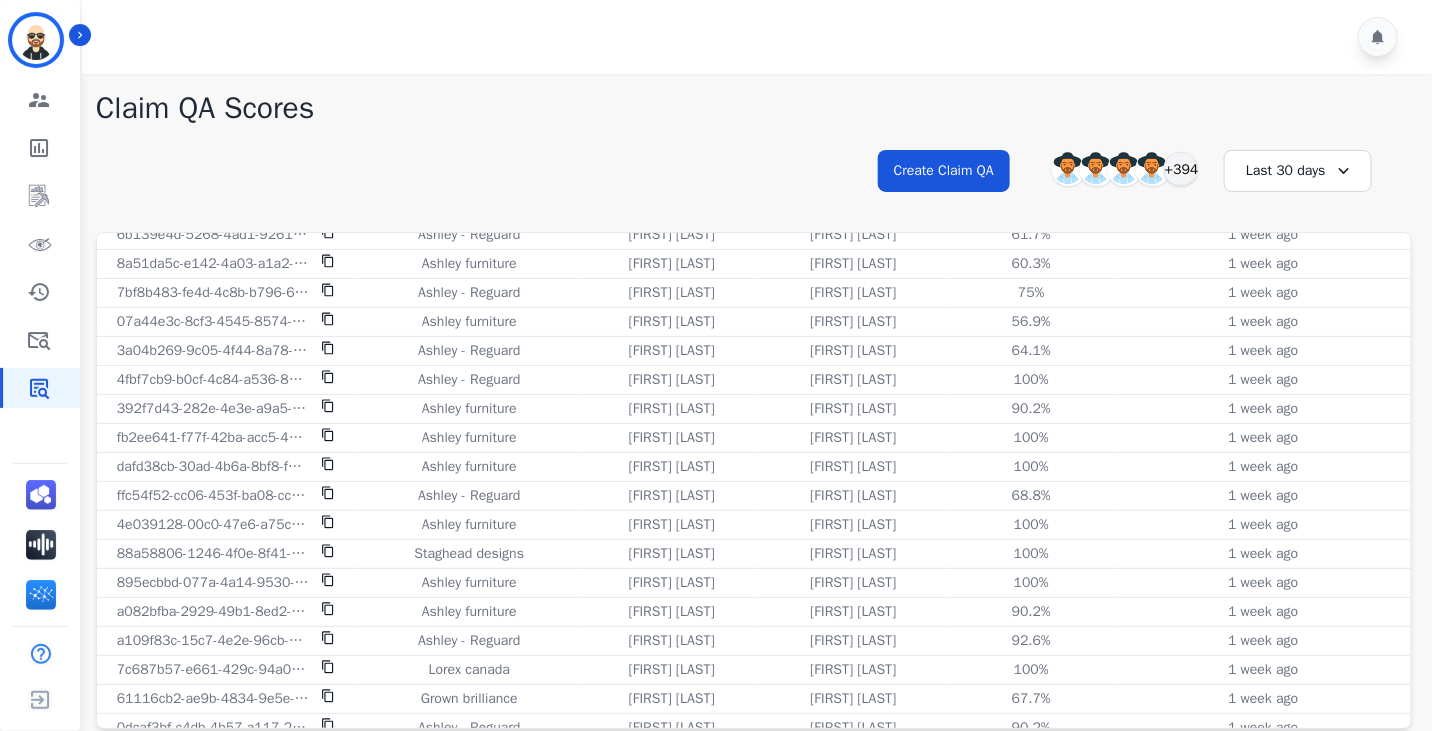 scroll, scrollTop: 2183, scrollLeft: 0, axis: vertical 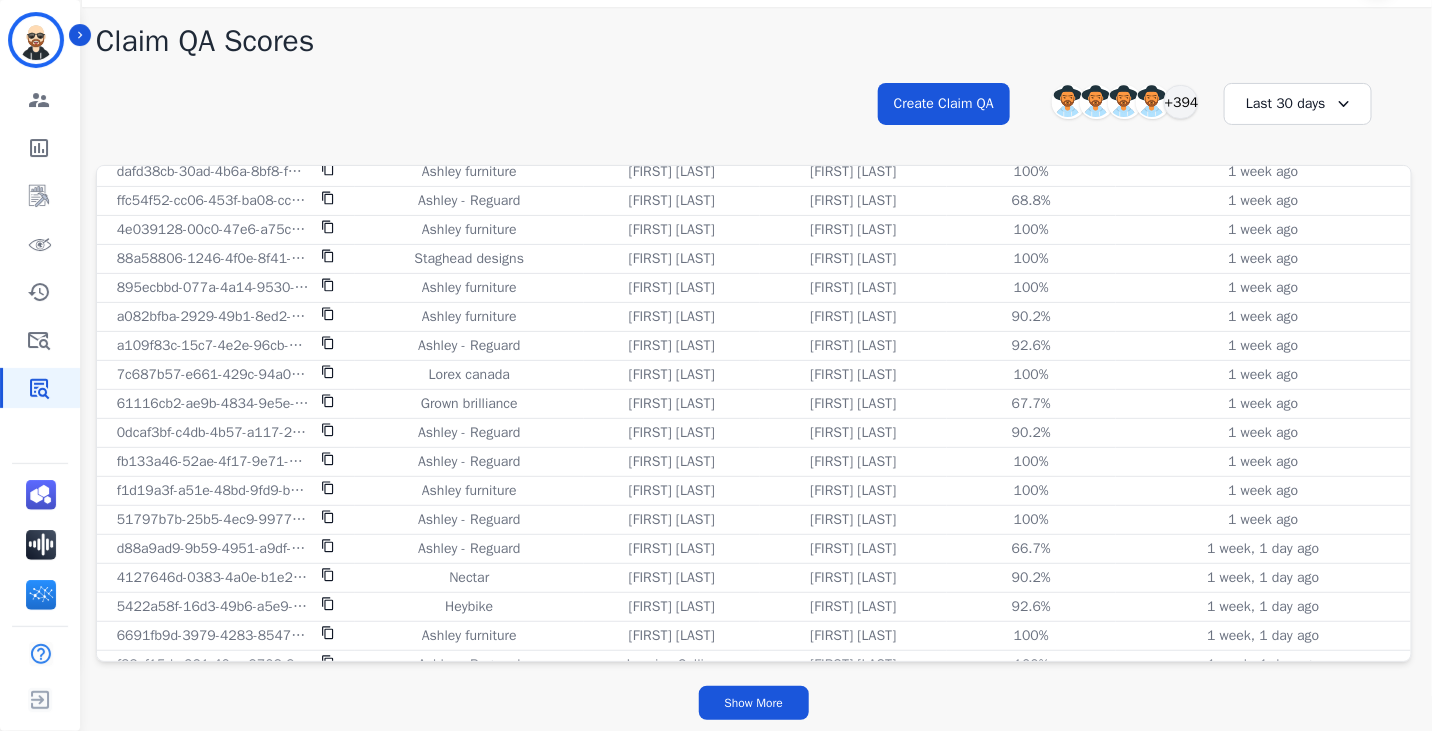 drag, startPoint x: 191, startPoint y: 358, endPoint x: 1144, endPoint y: 669, distance: 1002.462 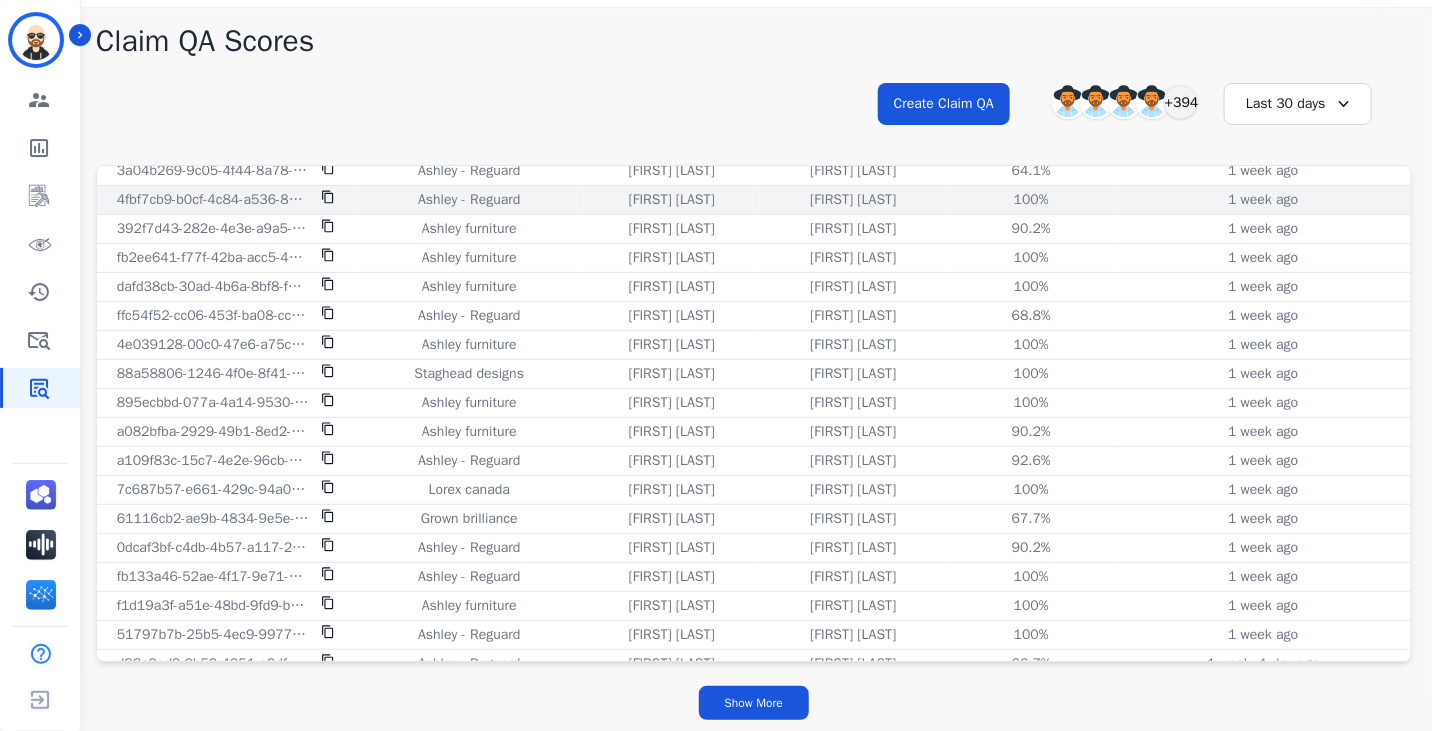 scroll, scrollTop: 2410, scrollLeft: 0, axis: vertical 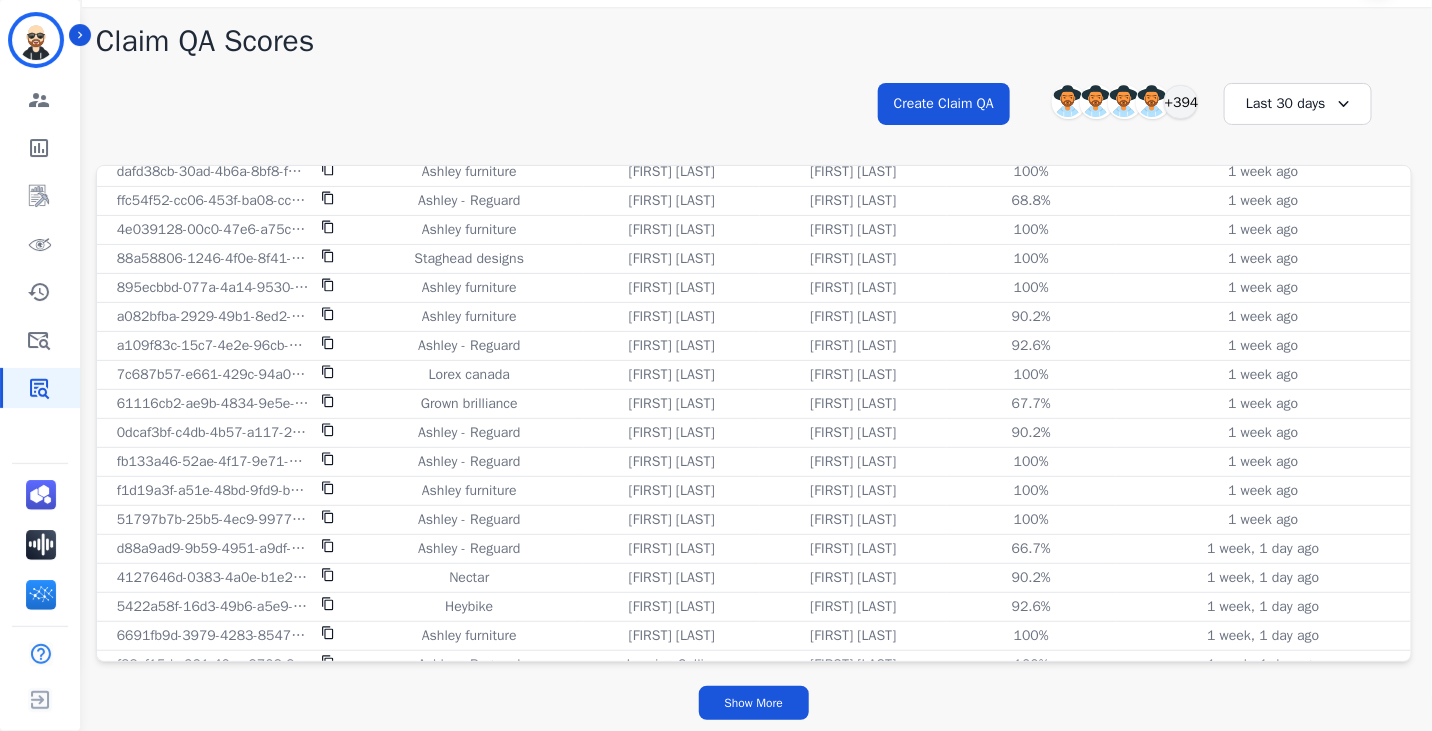 click on "**********" at bounding box center [754, 122] 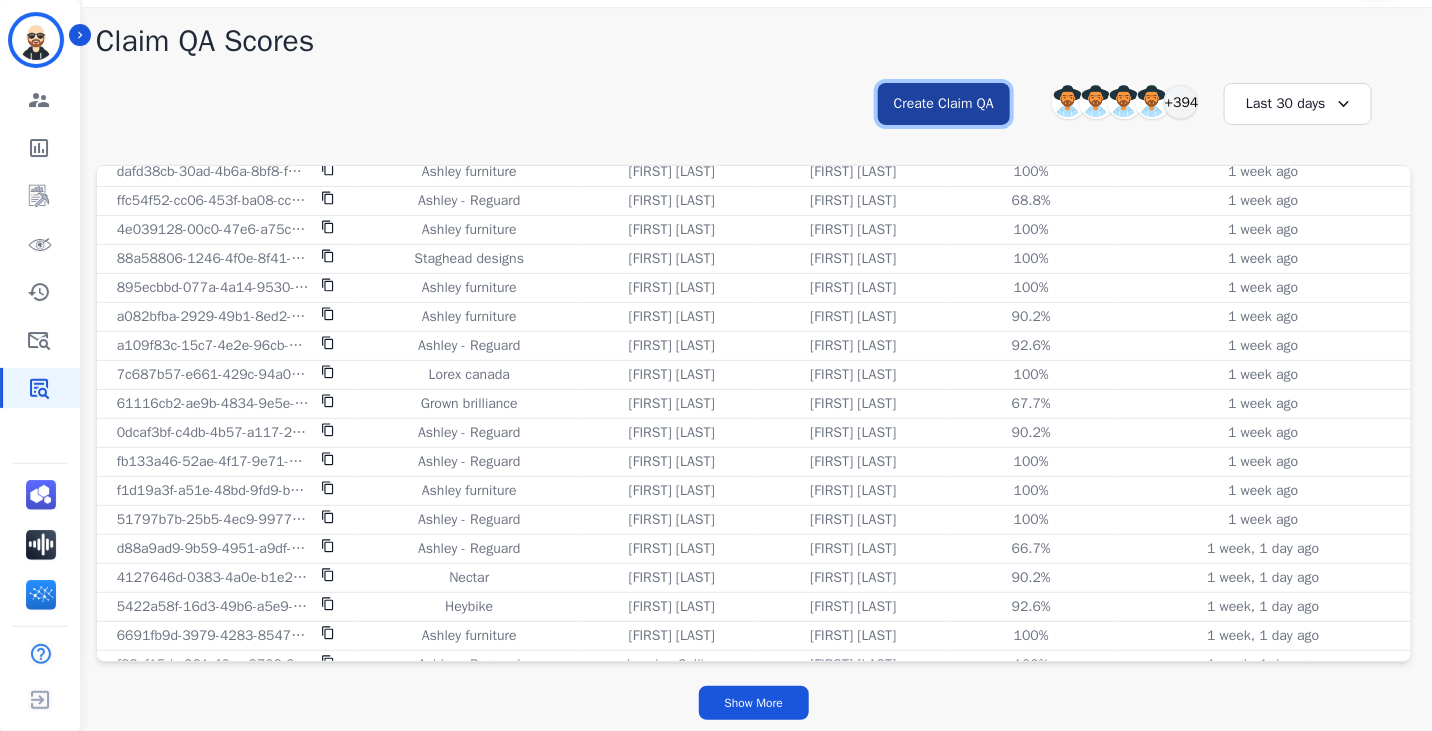 click on "Create Claim QA" at bounding box center (944, 104) 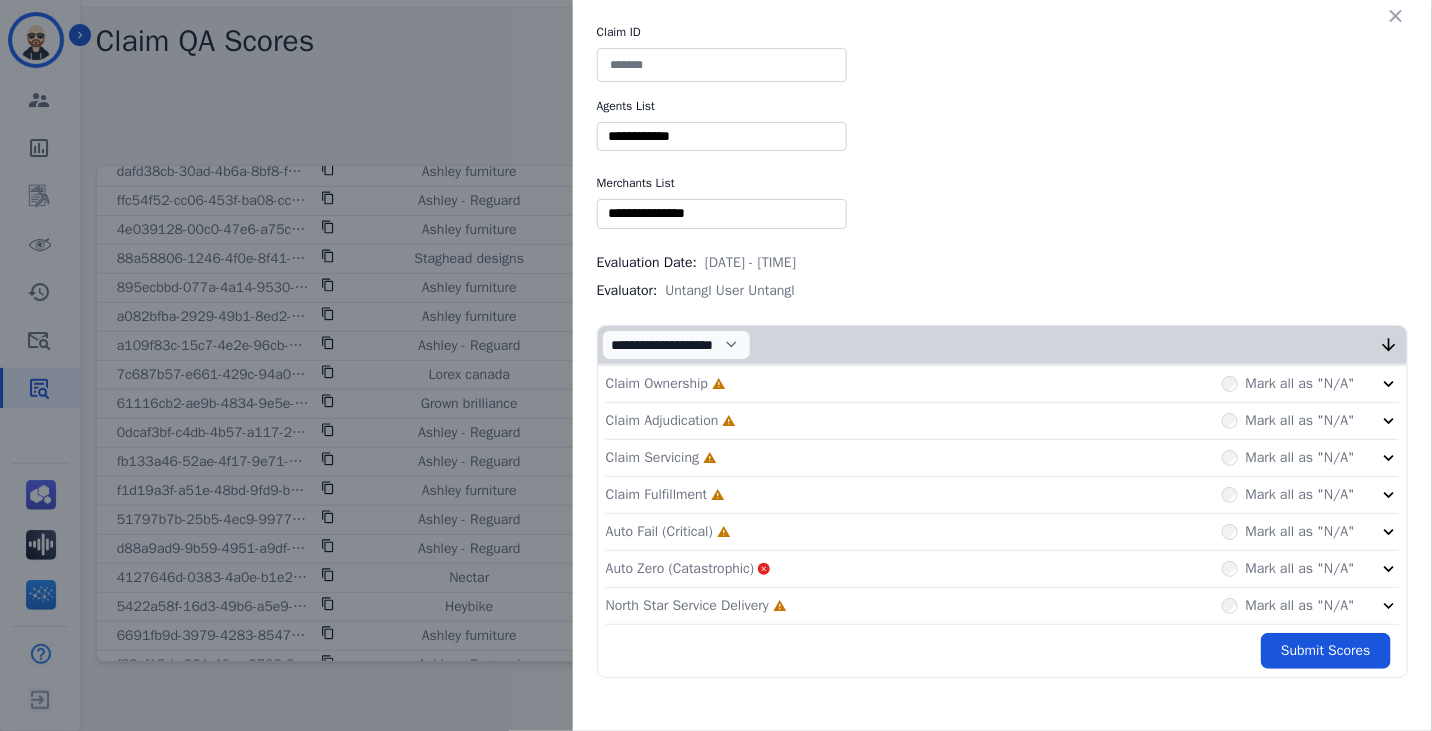 click at bounding box center [722, 136] 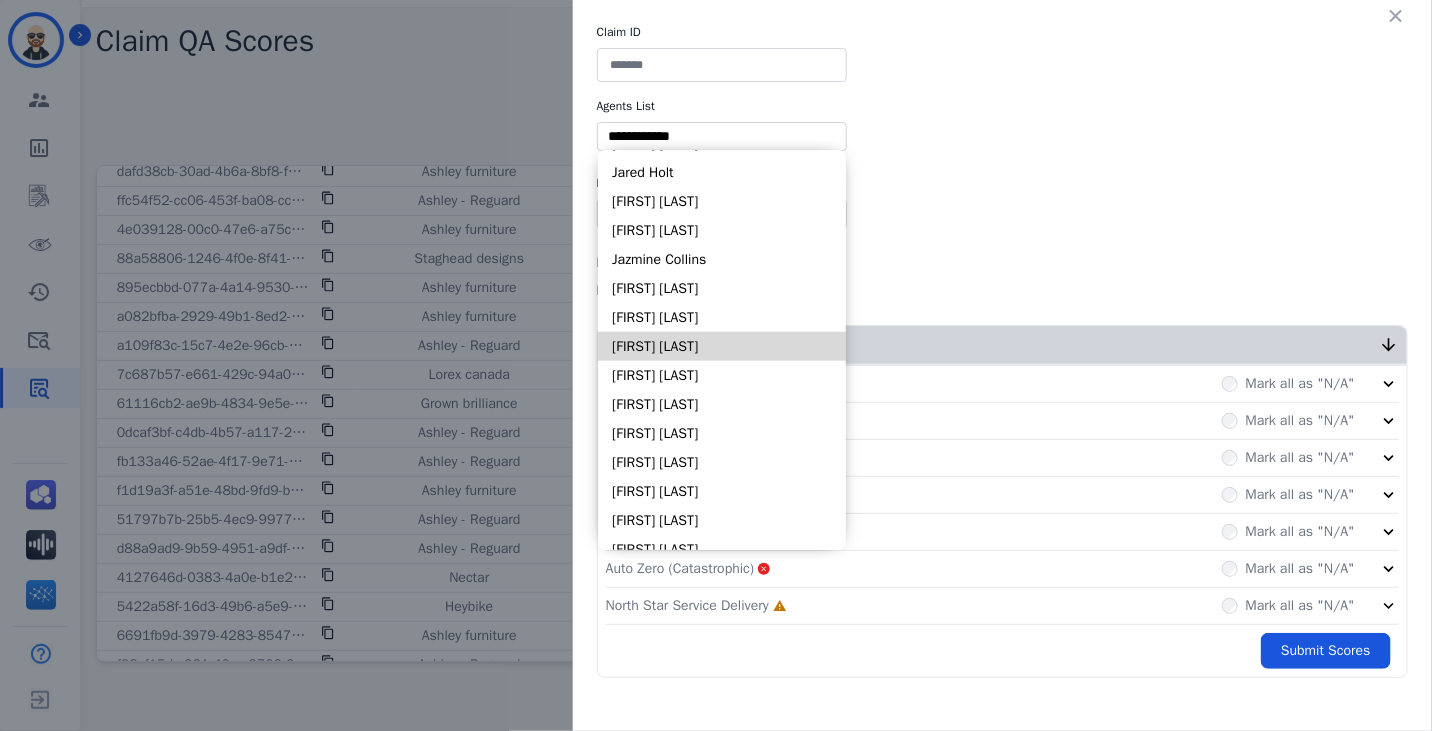 scroll, scrollTop: 720, scrollLeft: 0, axis: vertical 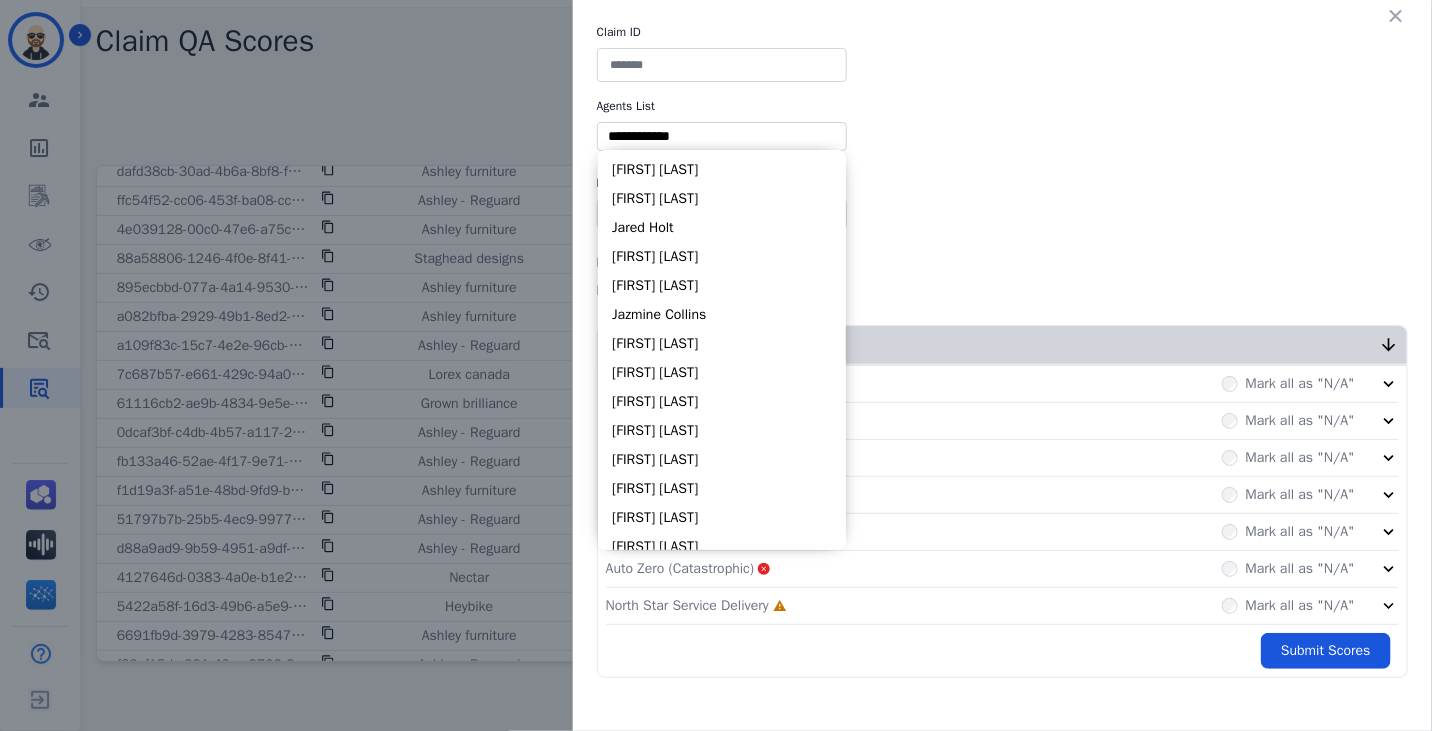 click on "Merchants List" at bounding box center (1002, 183) 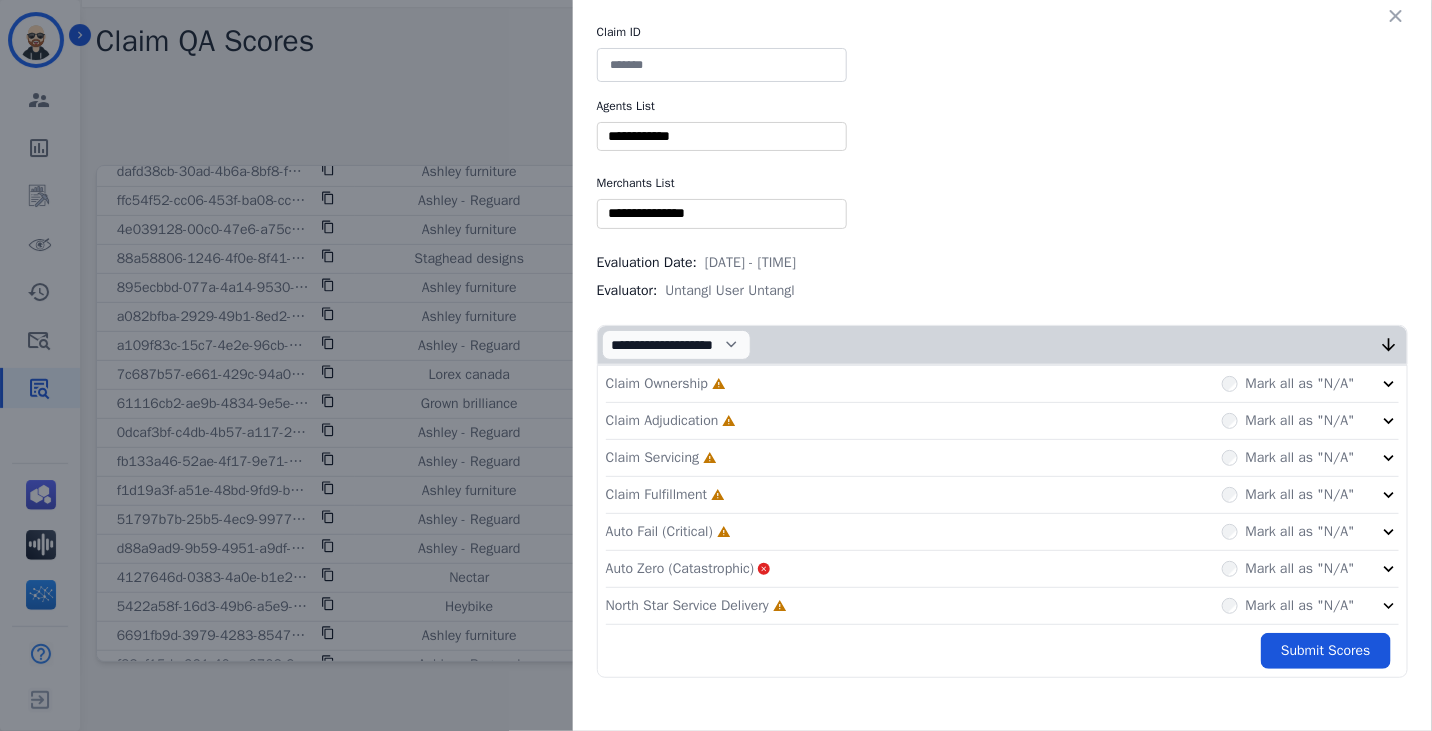 click at bounding box center [722, 213] 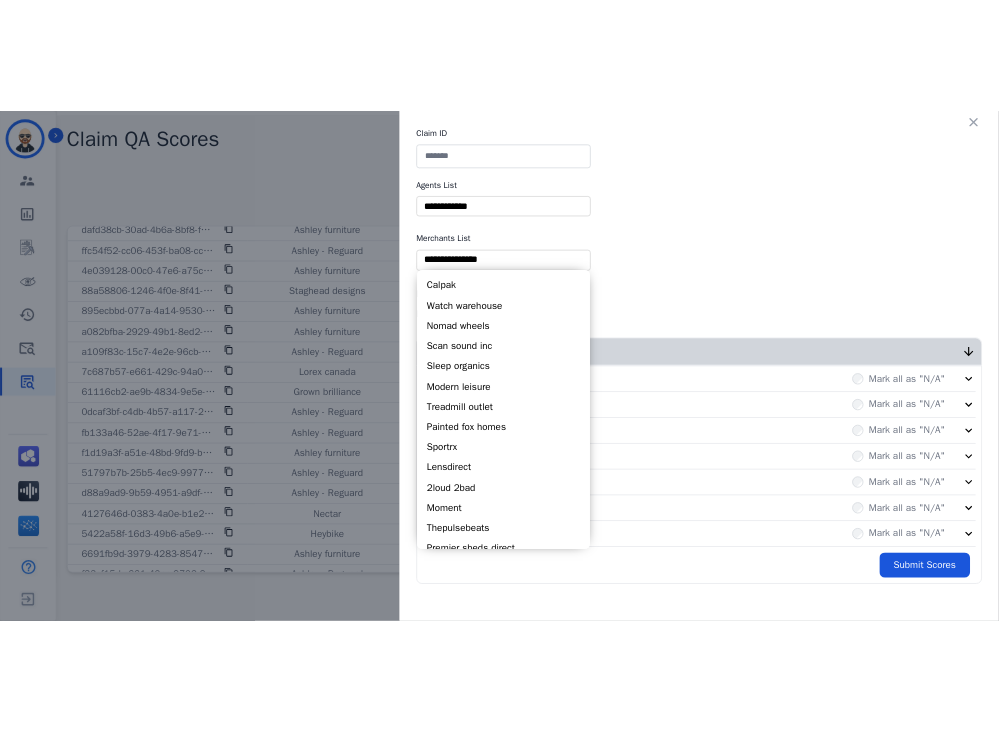 scroll, scrollTop: 0, scrollLeft: 0, axis: both 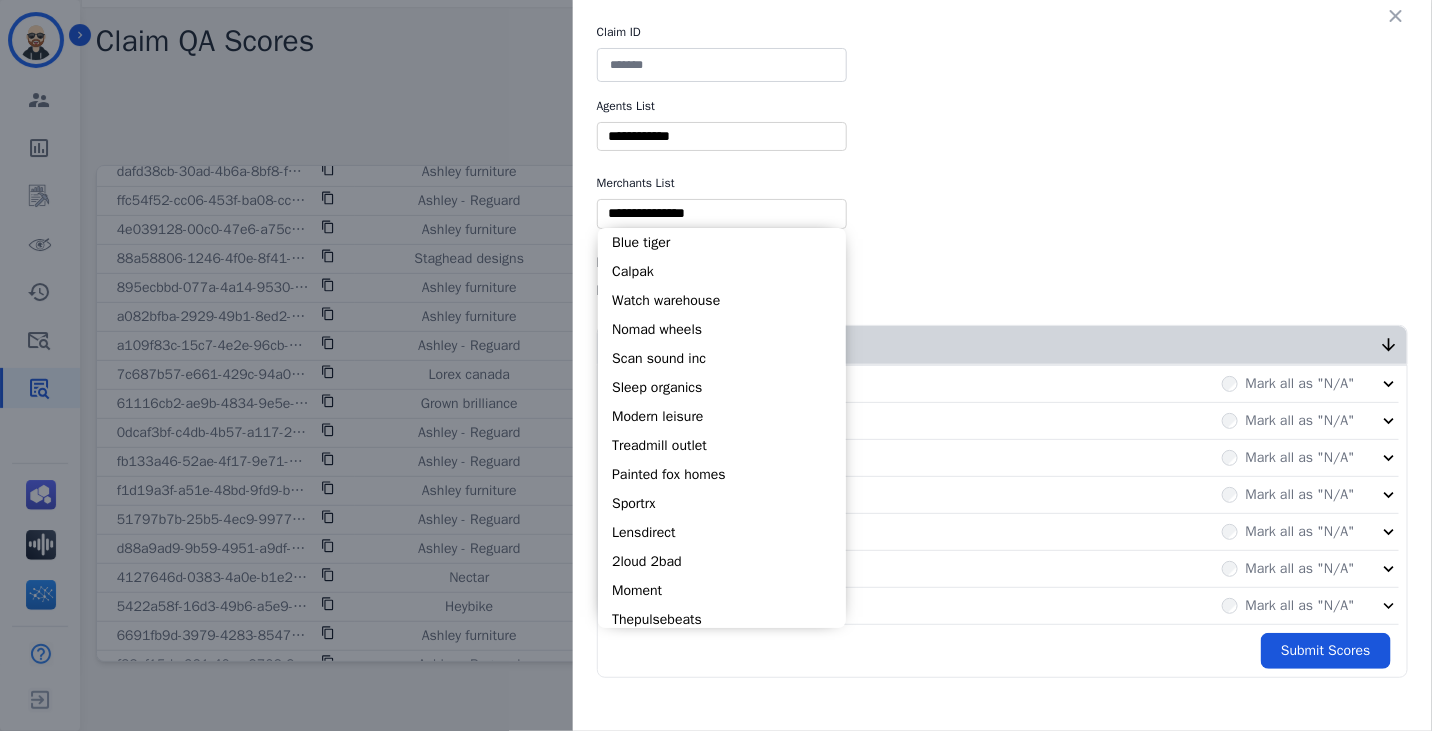 click on "Claim ID     Agents List   **             [FIRST] [LAST]   [FIRST] [LAST]   [FIRST] [LAST]   [FIRST] [LAST]   [FIRST] [LAST]   [FIRST] [LAST]   [FIRST] [LAST]   [FIRST] [LAST]   [FIRST] [LAST]   [FIRST] [LAST]   [FIRST] [LAST]   [FIRST] [LAST]   [FIRST] [LAST]   [FIRST] [LAST]   [FIRST] [LAST]   [FIRST] [LAST]   [FIRST] [LAST]   [FIRST] [LAST]   [FIRST] [LAST]   [FIRST] [LAST]   [FIRST] [LAST]   [FIRST] [LAST]   [FIRST] [LAST]   [FIRST] [LAST]   [FIRST] [LAST]   [FIRST] [LAST]   [FIRST] [LAST]   [FIRST] [LAST]   [FIRST] [LAST]   [FIRST] [LAST]   [FIRST] [LAST]   [FIRST] [LAST]   [FIRST] [LAST]   [FIRST] [LAST]   [FIRST] [LAST]   [FIRST] [LAST]   [FIRST] [LAST]   [FIRST] [LAST]   [FIRST] [LAST]   [FIRST] [LAST]   [FIRST] [LAST]   [FIRST] [LAST]   [FIRST] [LAST]   [FIRST] [LAST]   [FIRST] [LAST]   [FIRST] [LAST]   [FIRST] [LAST]   [FIRST] [LAST]   [FIRST] [LAST]   [FIRST] [LAST]   [FIRST] [LAST]   [FIRST] [LAST]   [FIRST] [LAST]   [FIRST] [LAST]   [FIRST] [LAST]   [FIRST] [LAST]   [FIRST] [LAST]" at bounding box center [1002, 351] 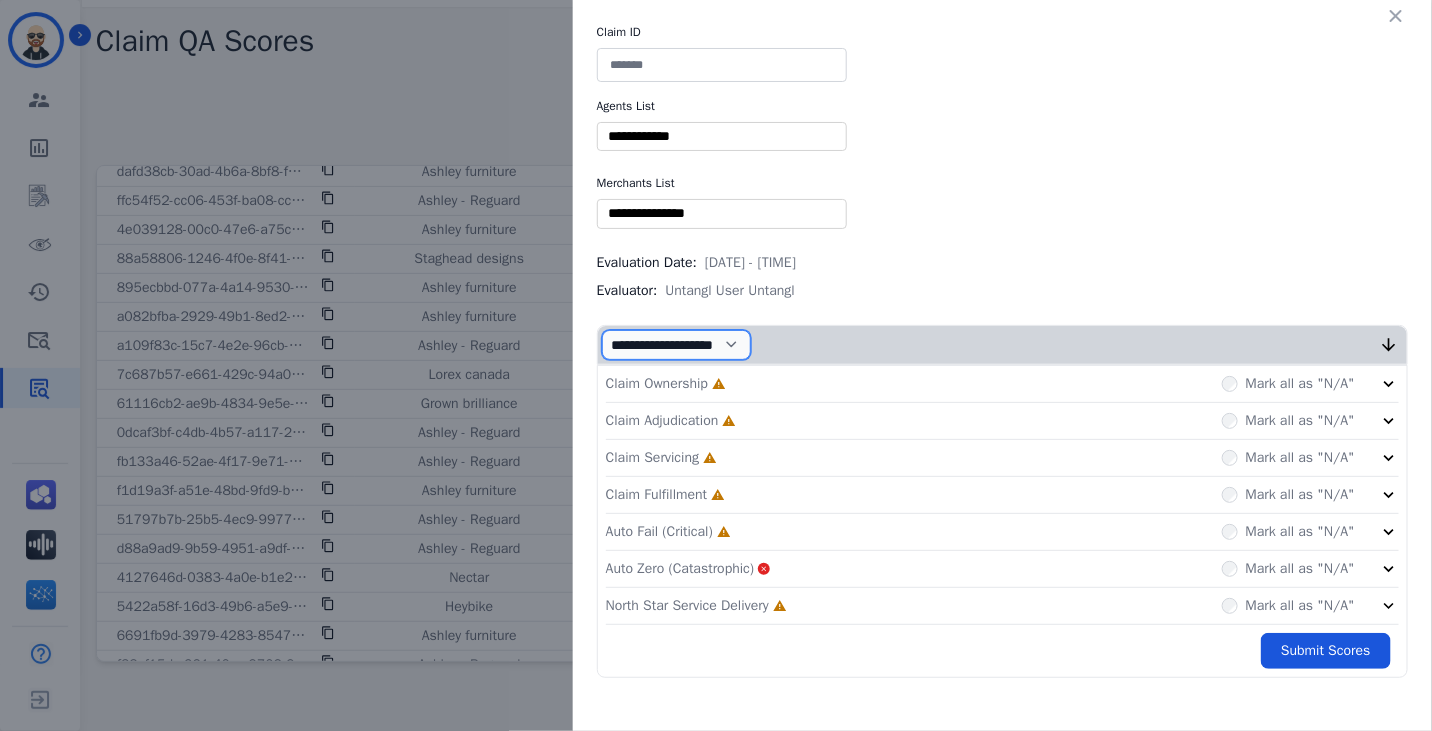 click on "**********" at bounding box center (676, 345) 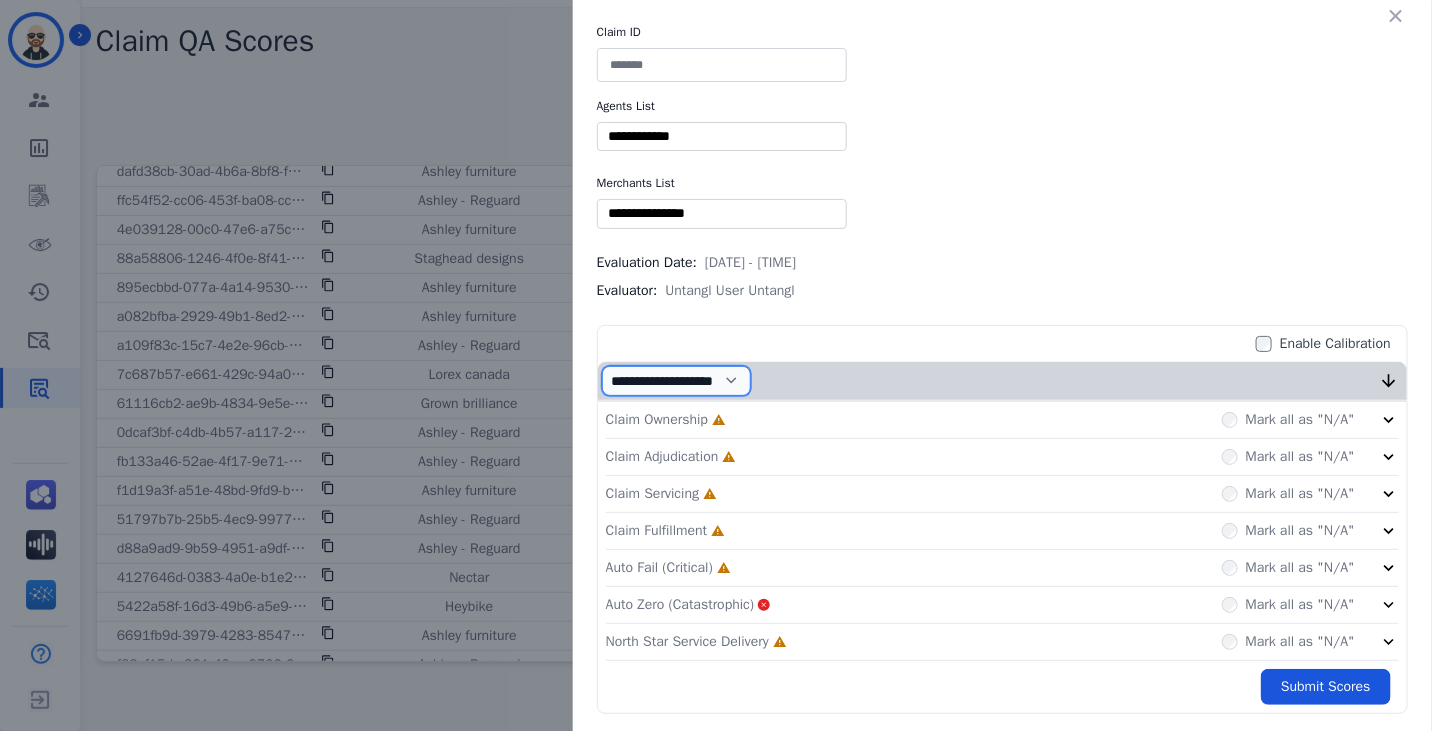 click on "**********" at bounding box center (676, 381) 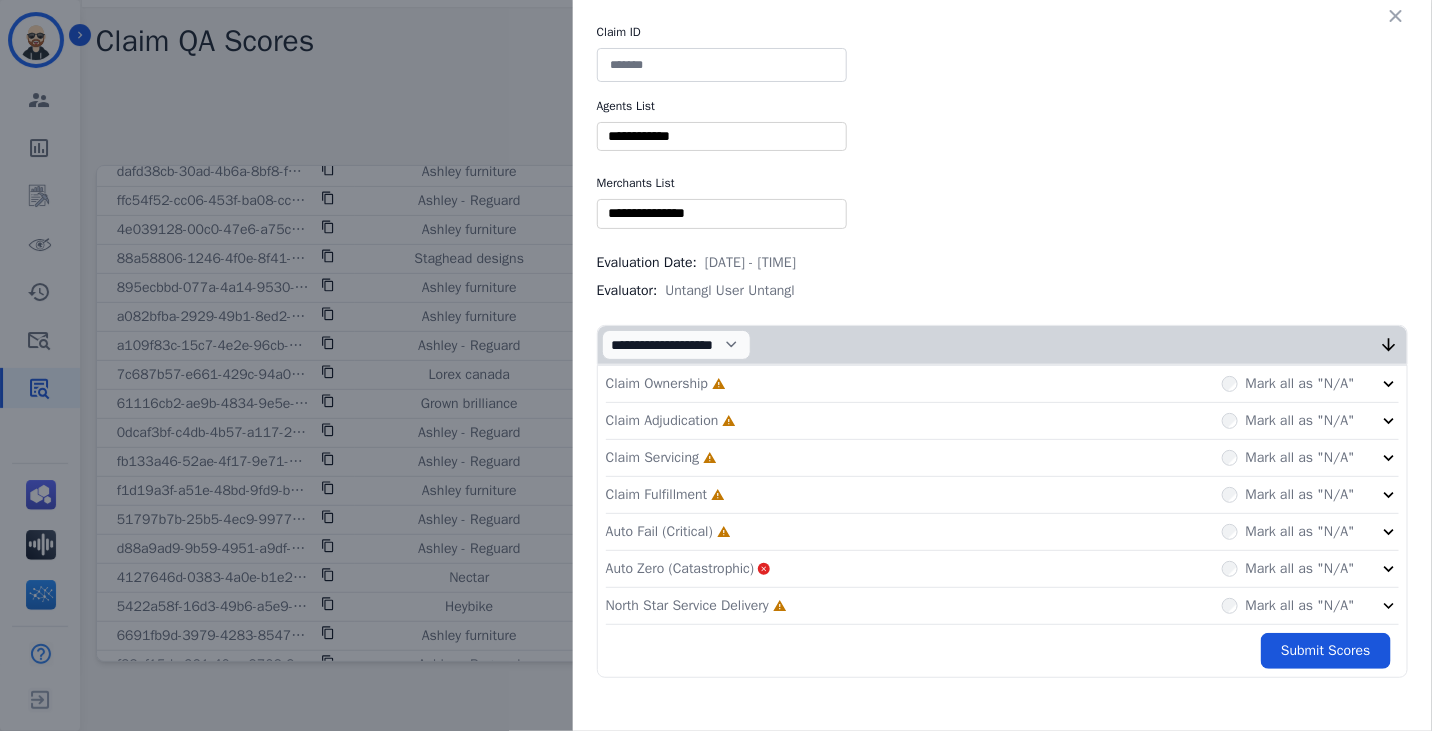 click on "Claim ID     Agents List   **             [FIRST] [LAST]   [FIRST] [LAST]   [FIRST] [LAST]   [FIRST] [LAST]   [FIRST] [LAST]   [FIRST] [LAST]   [FIRST] [LAST]   [FIRST] [LAST]   [FIRST] [LAST]   [FIRST] [LAST]   [FIRST] [LAST]   [FIRST] [LAST]   [FIRST] [LAST]   [FIRST] [LAST]   [FIRST] [LAST]   [FIRST] [LAST]   [FIRST] [LAST]   [FIRST] [LAST]   [FIRST] [LAST]   [FIRST] [LAST]   [FIRST] [LAST]   [FIRST] [LAST]   [FIRST] [LAST]   [FIRST] [LAST]   [FIRST] [LAST]   [FIRST] [LAST]   [FIRST] [LAST]   [FIRST] [LAST]   [FIRST] [LAST]   [FIRST] [LAST]   [FIRST] [LAST]   [FIRST] [LAST]   [FIRST] [LAST]   [FIRST] [LAST]   [FIRST] [LAST]   [FIRST] [LAST]   [FIRST] [LAST]   [FIRST] [LAST]   [FIRST] [LAST]   [FIRST] [LAST]   [FIRST] [LAST]   [FIRST] [LAST]   [FIRST] [LAST]   [FIRST] [LAST]   [FIRST] [LAST]   [FIRST] [LAST]   [FIRST] [LAST]   [FIRST] [LAST]   [FIRST] [LAST]   [FIRST] [LAST]   [FIRST] [LAST]   [FIRST] [LAST]   [FIRST] [LAST]   [FIRST] [LAST]   [FIRST] [LAST]   [FIRST] [LAST]   [FIRST] [LAST]" at bounding box center [1002, 351] 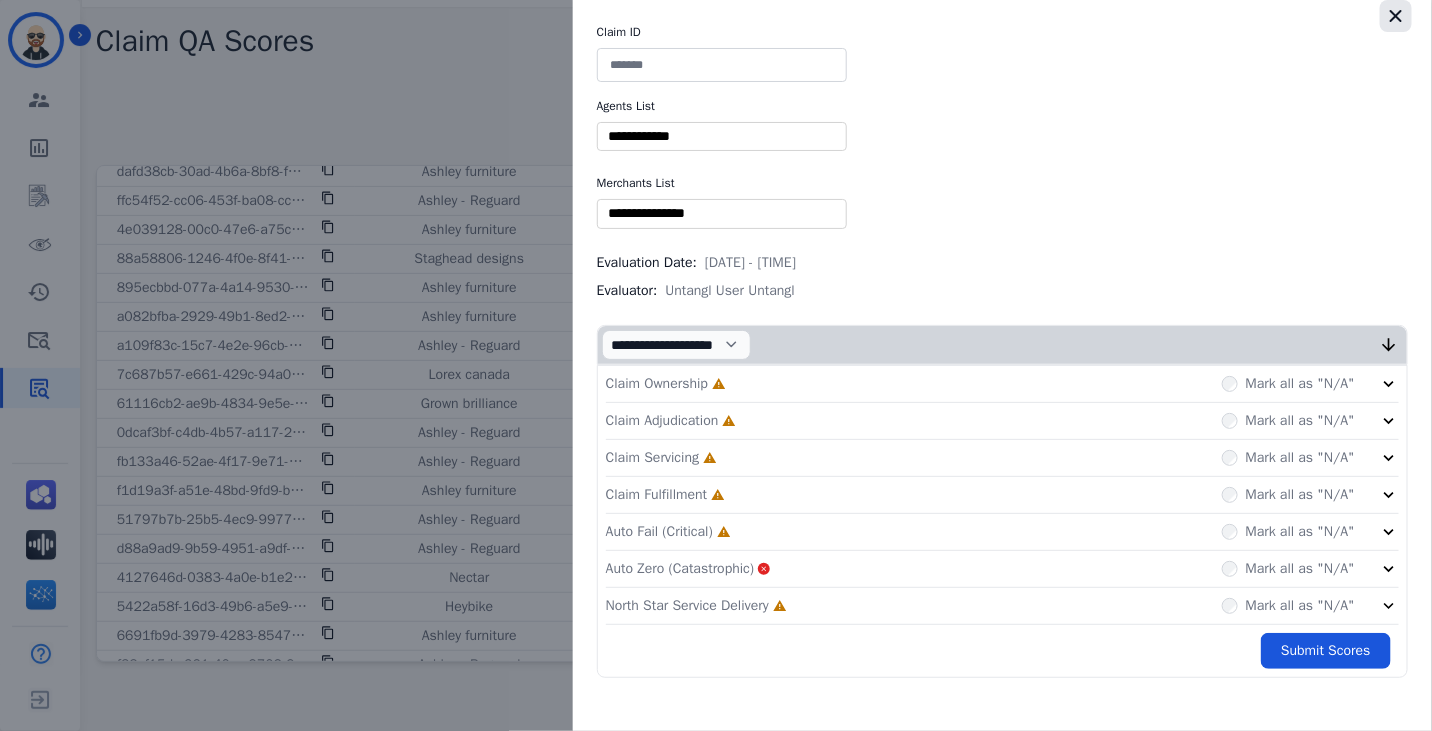 click 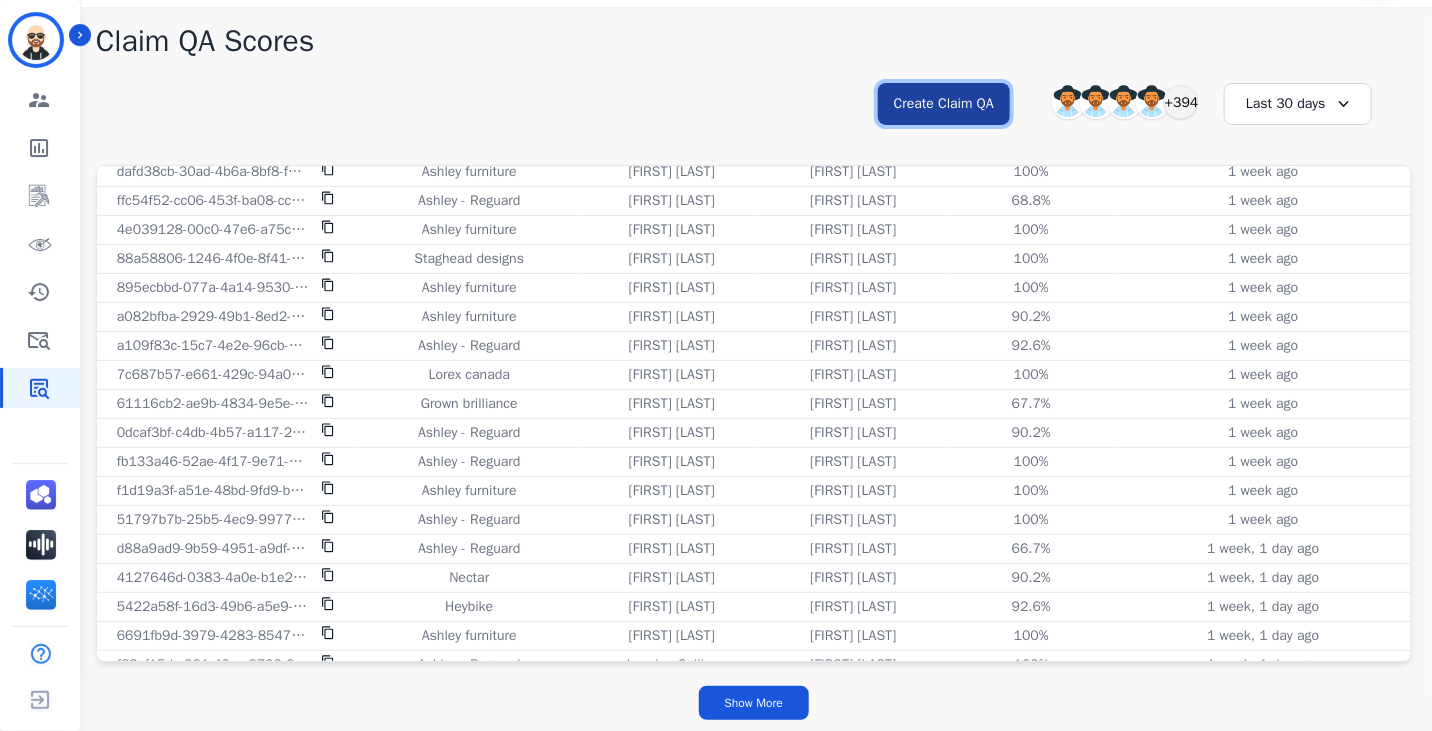 click on "Create Claim QA" at bounding box center (944, 104) 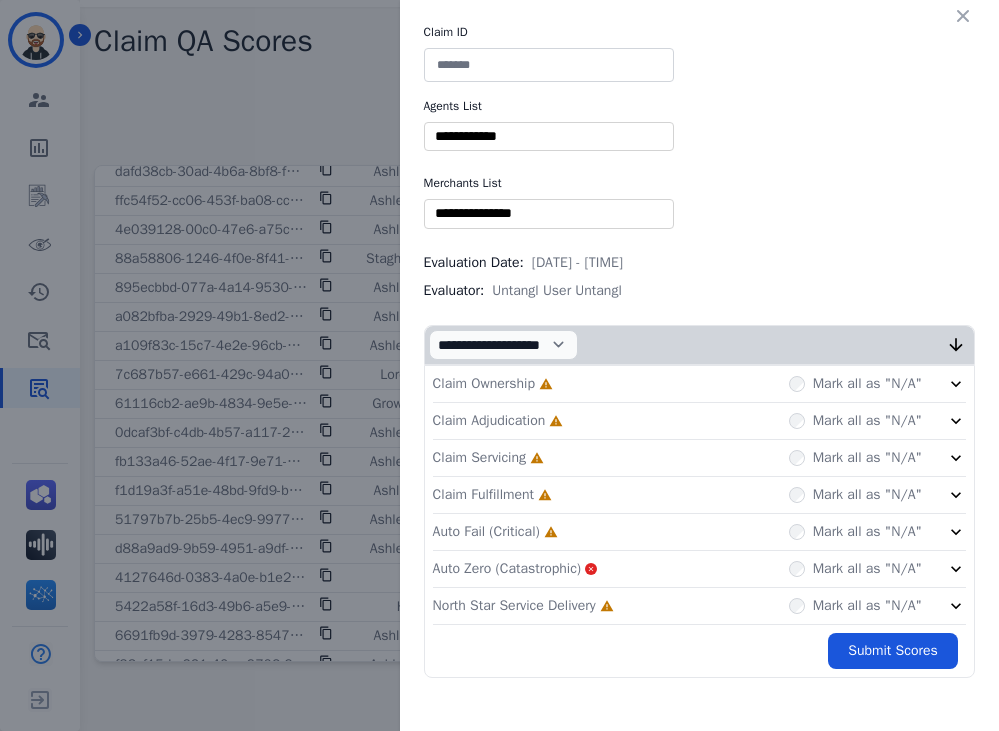 click on "Claim ID     Agents List   **             [FIRST] [LAST]   [FIRST] [LAST]   [FIRST] [LAST]   [FIRST] [LAST]   [FIRST] [LAST]   [FIRST] [LAST]   [FIRST] [LAST]   [FIRST] [LAST]   [FIRST] [LAST]   [FIRST] [LAST]   [FIRST] [LAST]   [FIRST] [LAST]   [FIRST] [LAST]   [FIRST] [LAST]   [FIRST] [LAST]   [FIRST] [LAST]   [FIRST] [LAST]   [FIRST] [LAST]   [FIRST] [LAST]   [FIRST] [LAST]   [FIRST] [LAST]   [FIRST] [LAST]   [FIRST] [LAST]   [FIRST] [LAST]   [FIRST] [LAST]   [FIRST] [LAST]   [FIRST] [LAST]   [FIRST] [LAST]   [FIRST] [LAST]   [FIRST] [LAST]   [FIRST] [LAST]   [FIRST] [LAST]   [FIRST] [LAST]   [FIRST] [LAST]   [FIRST] [LAST]   [FIRST] [LAST]   [FIRST] [LAST]   [FIRST] [LAST]   [FIRST] [LAST]   [FIRST] [LAST]   [FIRST] [LAST]   [FIRST] [LAST]   [FIRST] [LAST]   [FIRST] [LAST]   [FIRST] [LAST]   [FIRST] [LAST]   [FIRST] [LAST]   [FIRST] [LAST]   [FIRST] [LAST]   [FIRST] [LAST]   [FIRST] [LAST]   [FIRST] [LAST]   [FIRST] [LAST]   [FIRST] [LAST]   [FIRST] [LAST]   [FIRST] [LAST]   [FIRST] [LAST]" at bounding box center (699, 351) 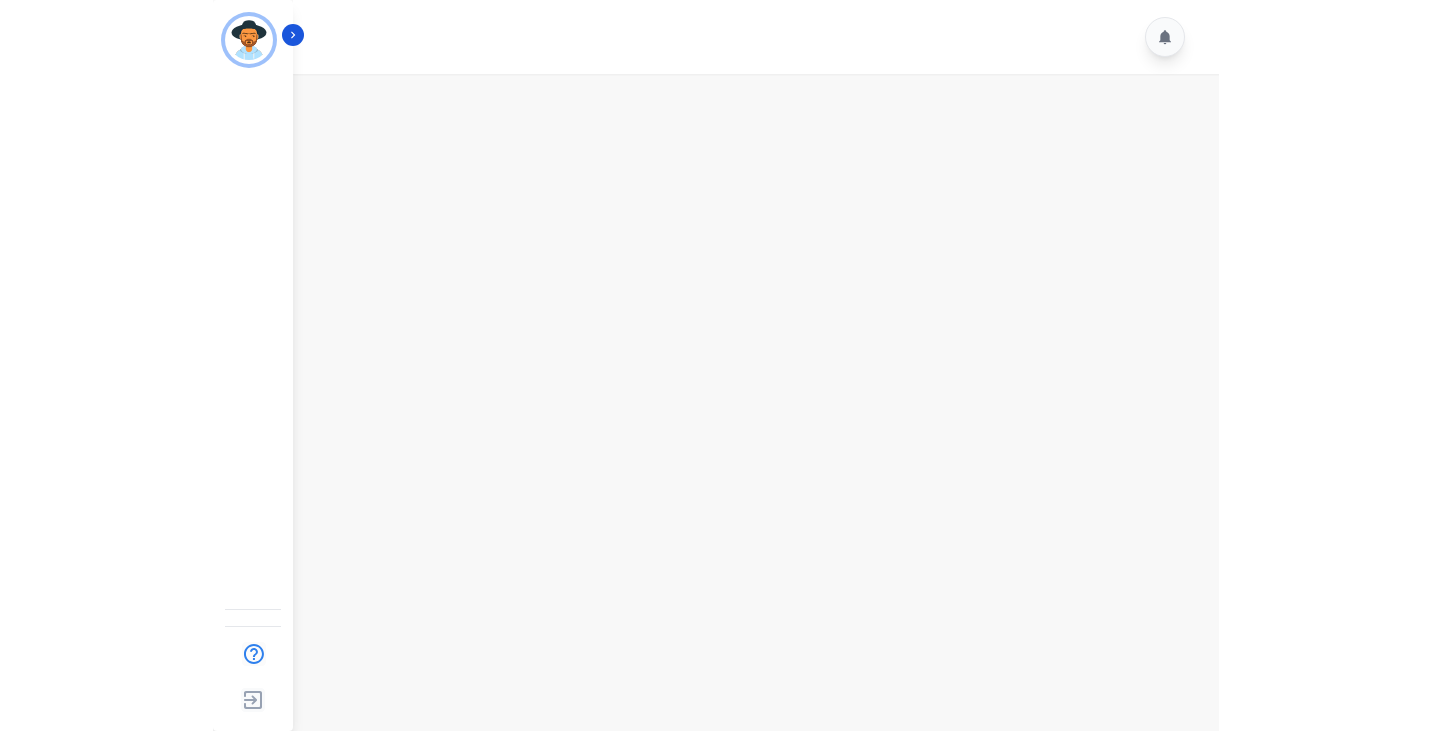 scroll, scrollTop: 0, scrollLeft: 0, axis: both 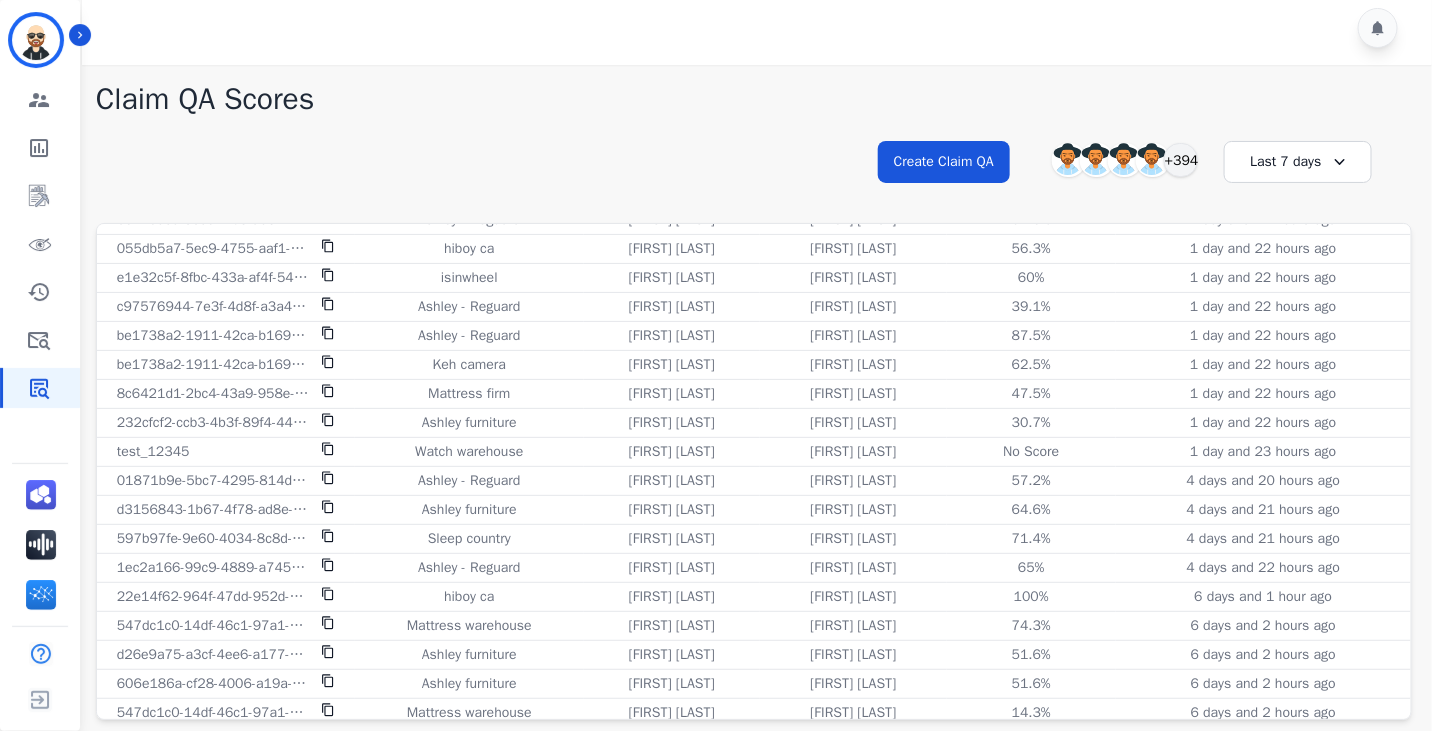 click on "Last 7 days" at bounding box center [1298, 162] 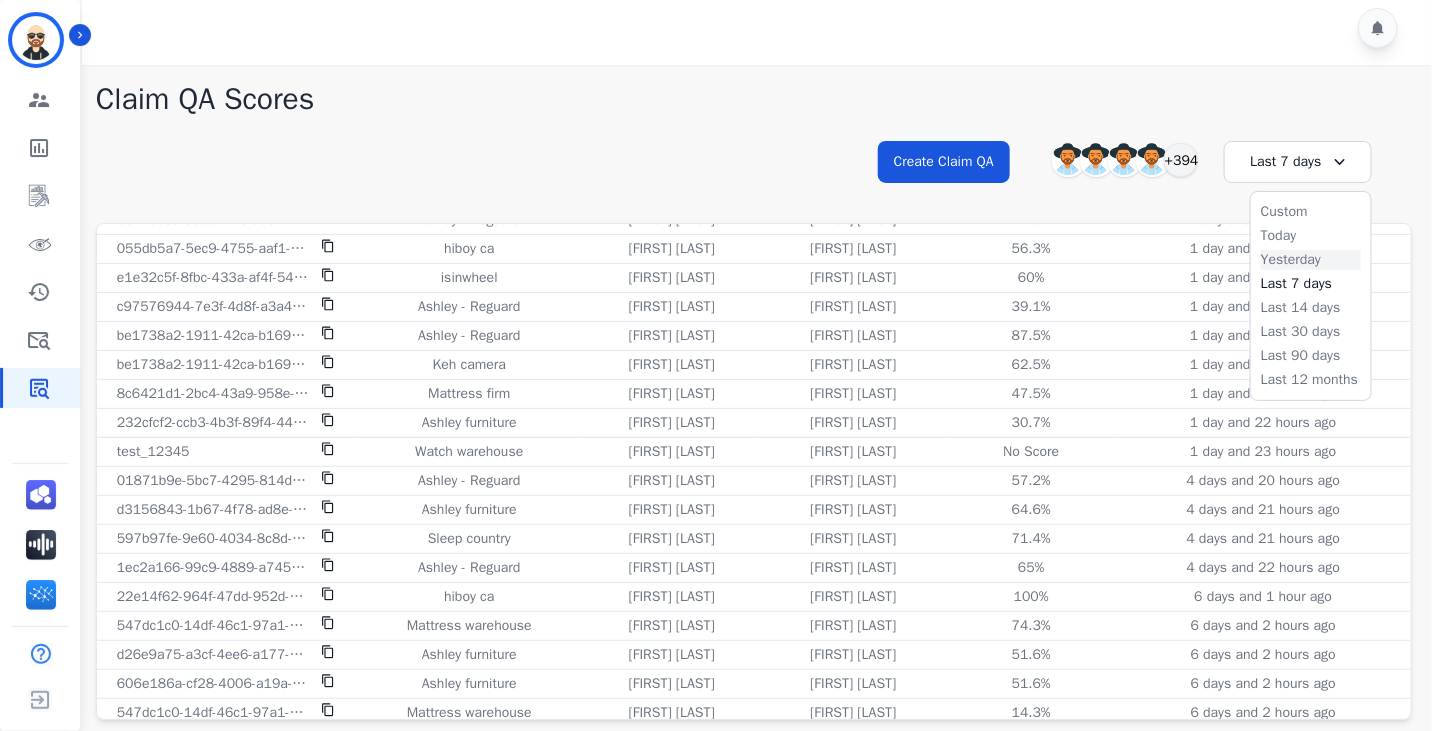 click on "Yesterday" at bounding box center [1311, 260] 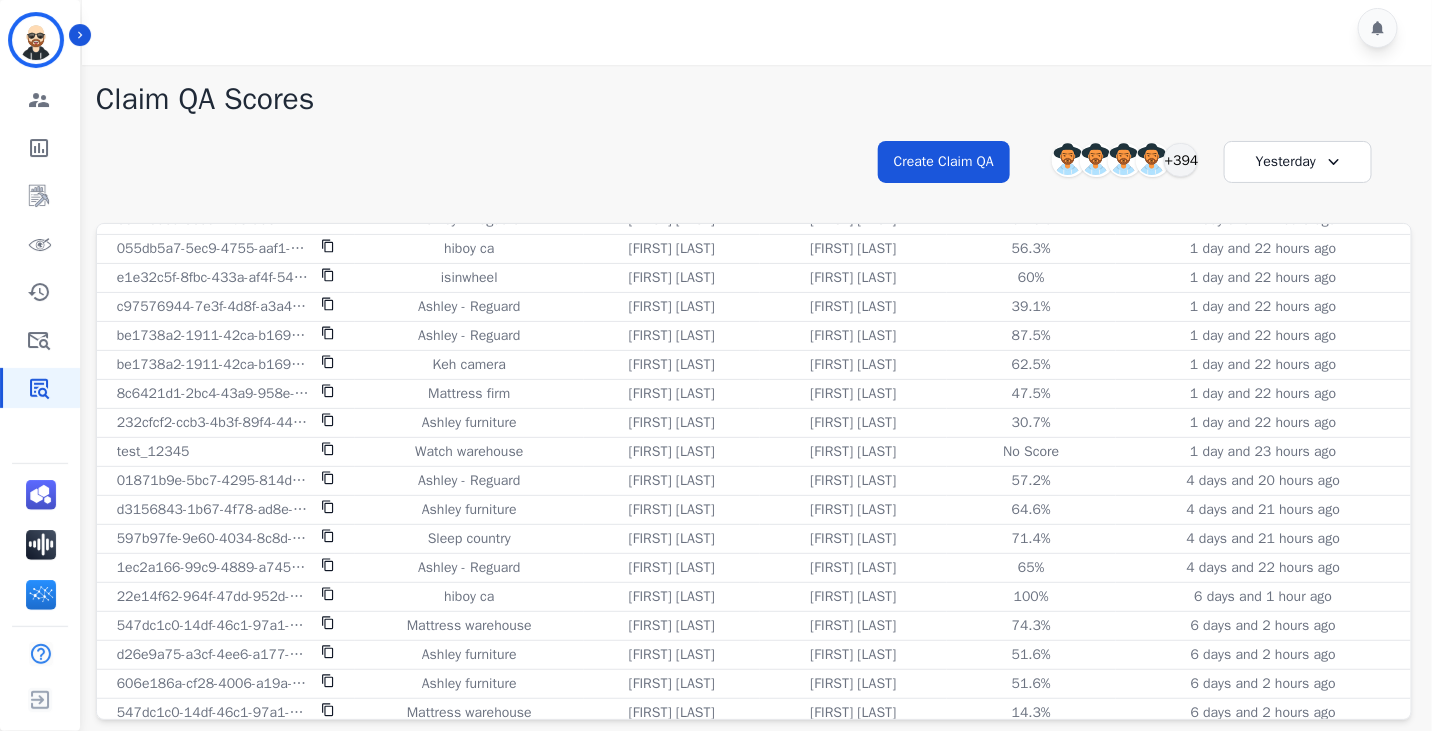 click on "Claim QA Scores" at bounding box center (754, 99) 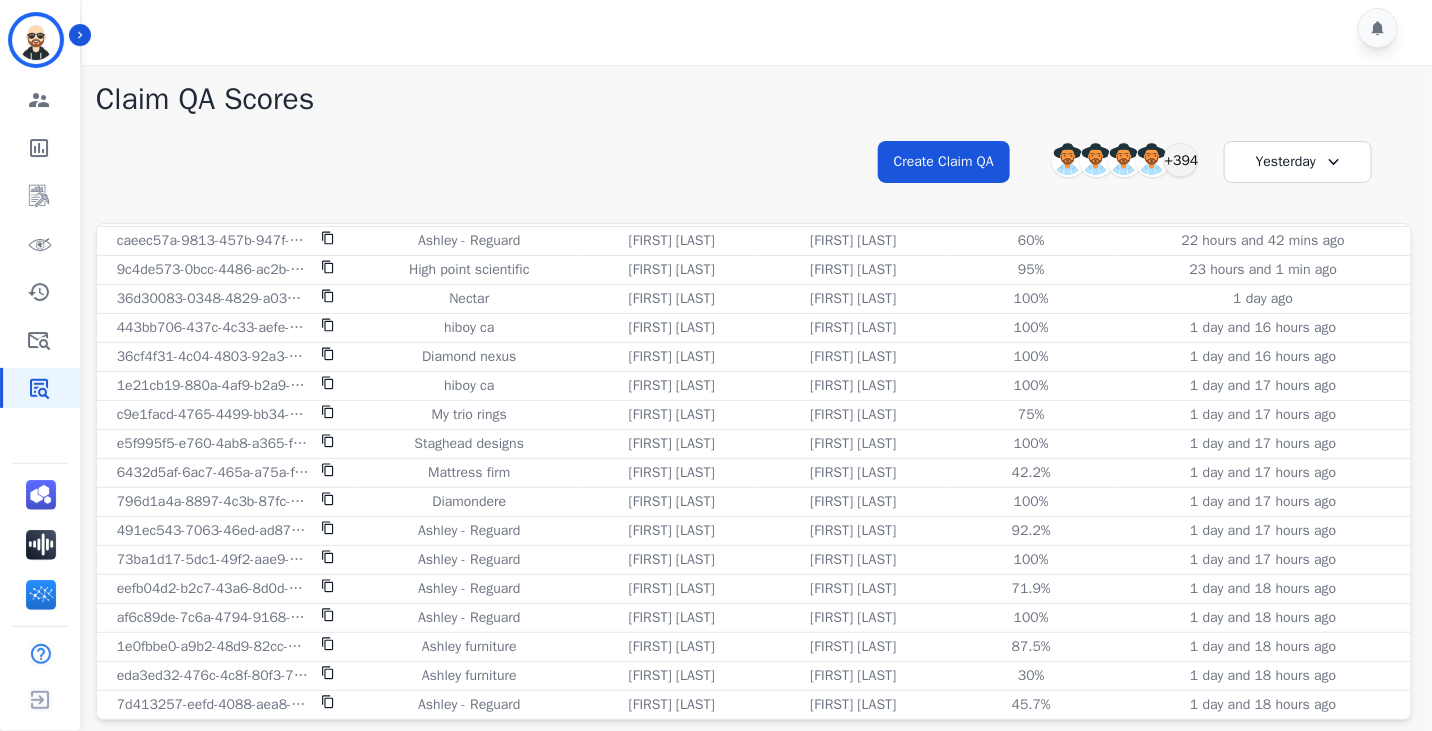 scroll, scrollTop: 0, scrollLeft: 0, axis: both 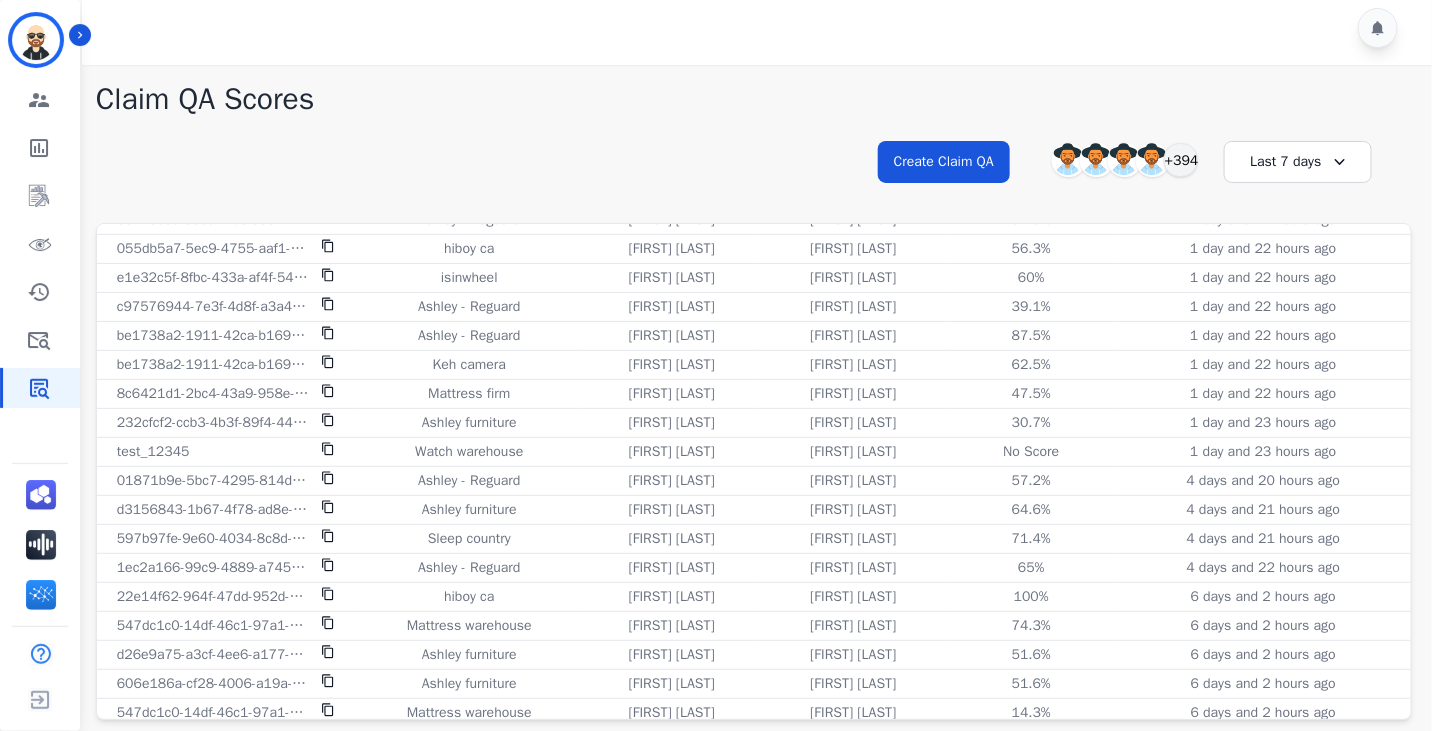 click on "Last 7 days" at bounding box center [1298, 162] 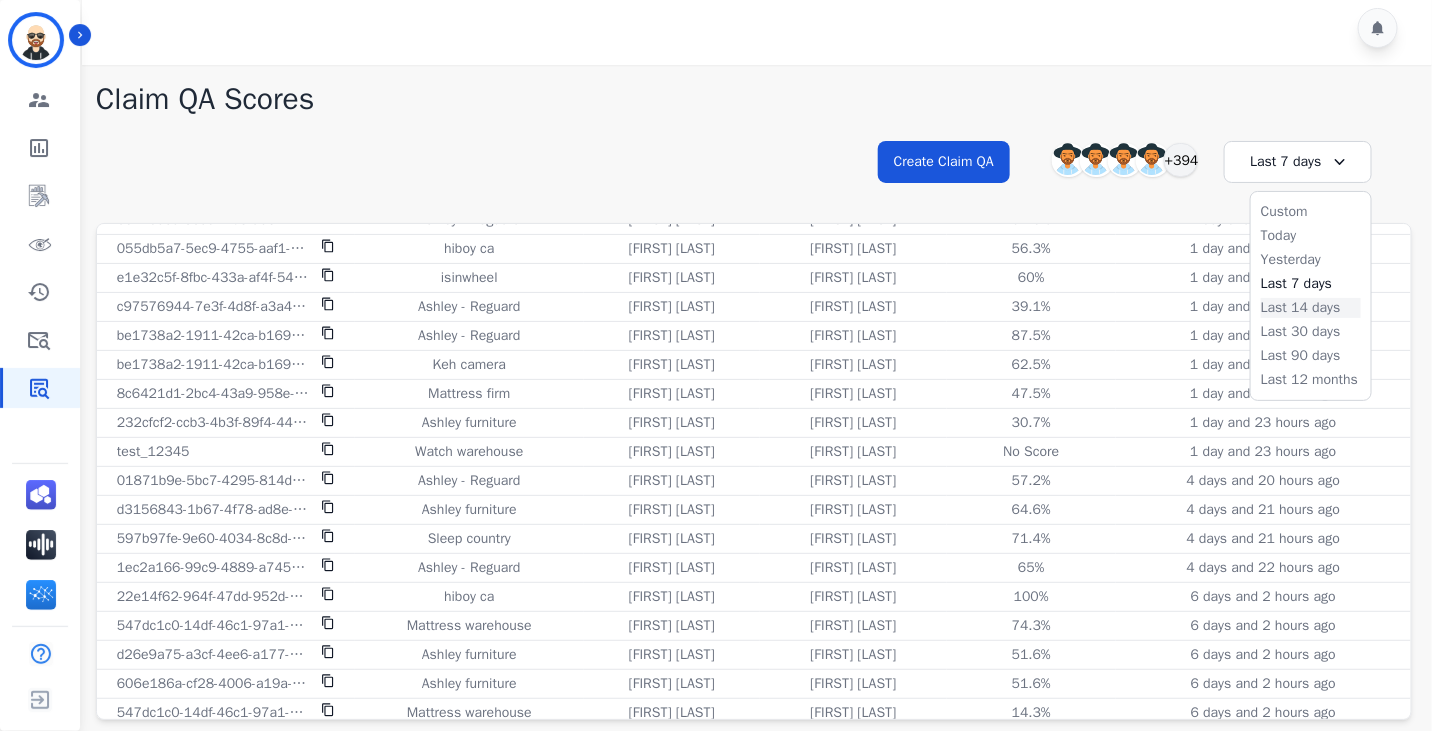 click on "Last 14 days" at bounding box center [1311, 308] 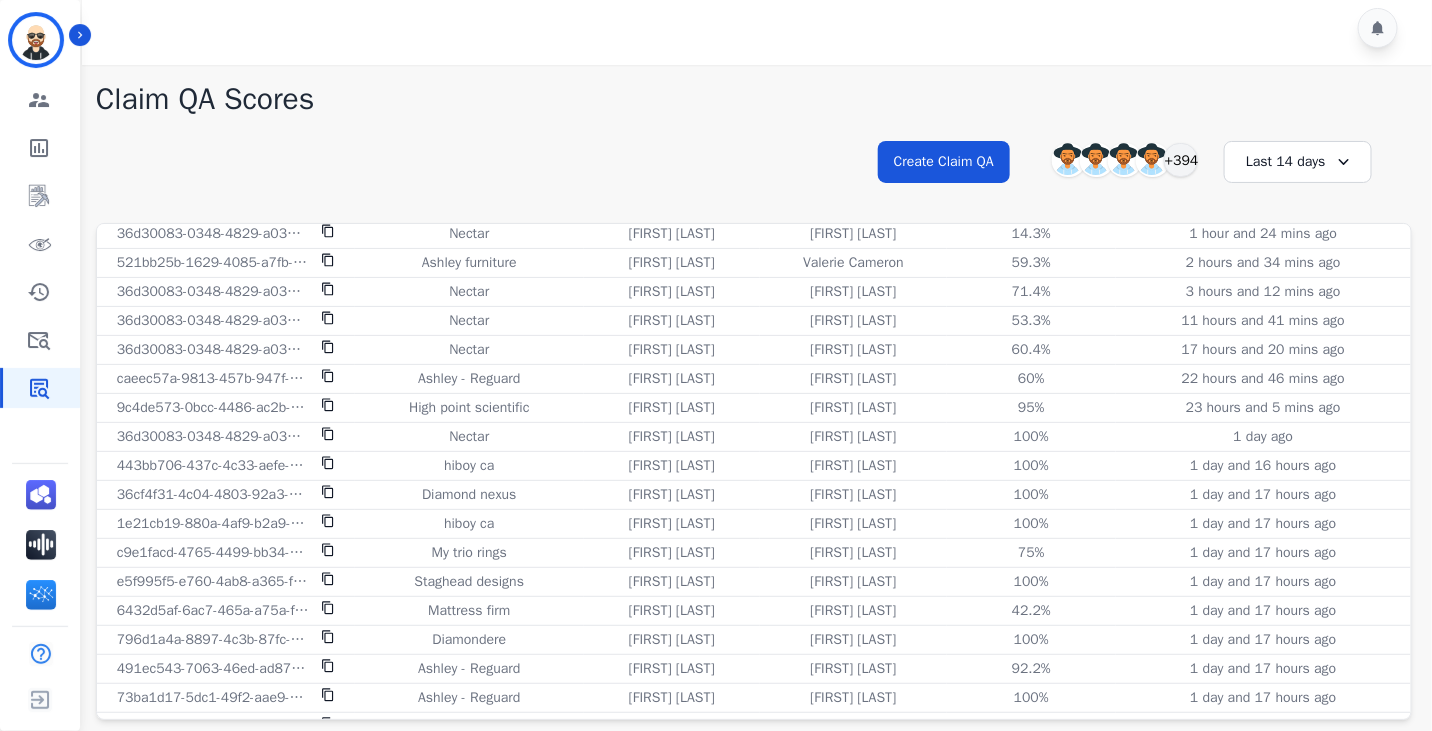 scroll, scrollTop: 1260, scrollLeft: 0, axis: vertical 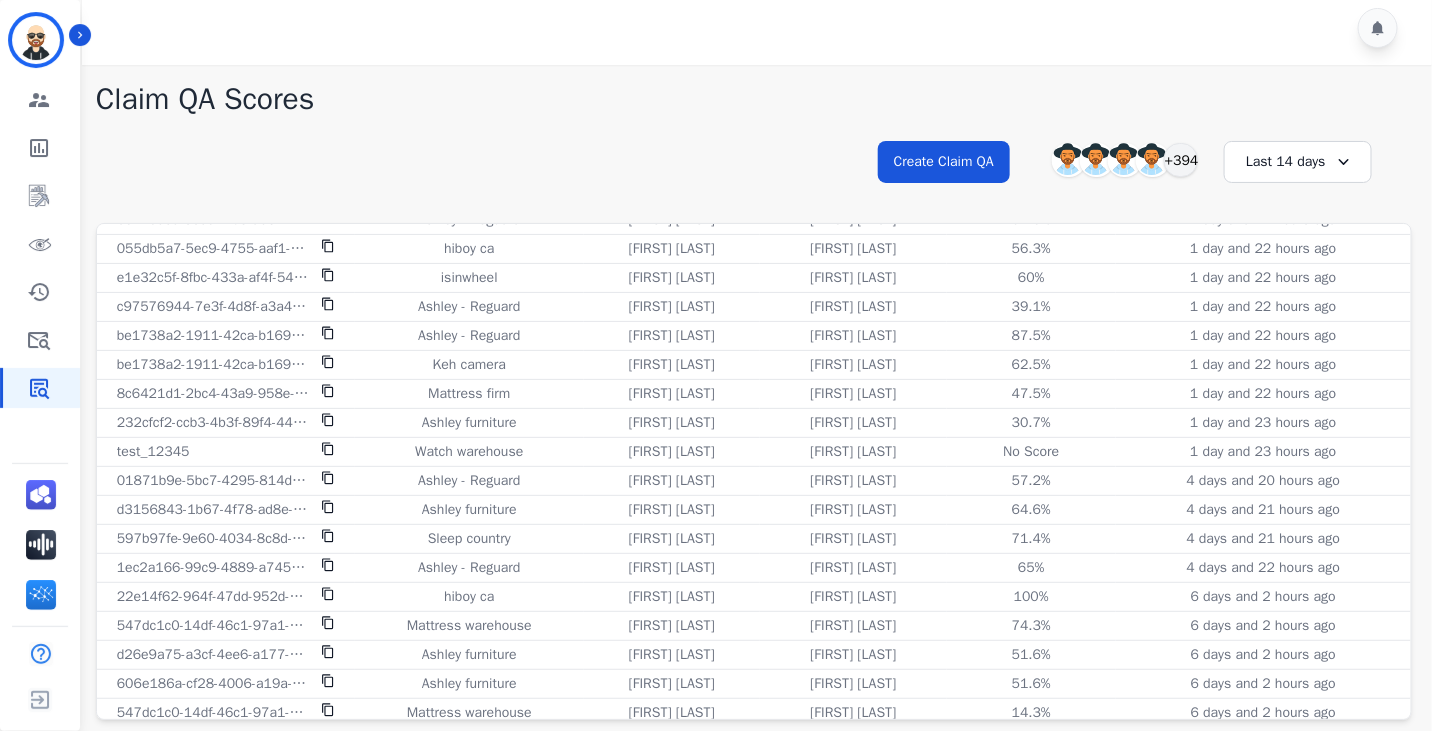 click on "Claim QA Scores" at bounding box center [754, 99] 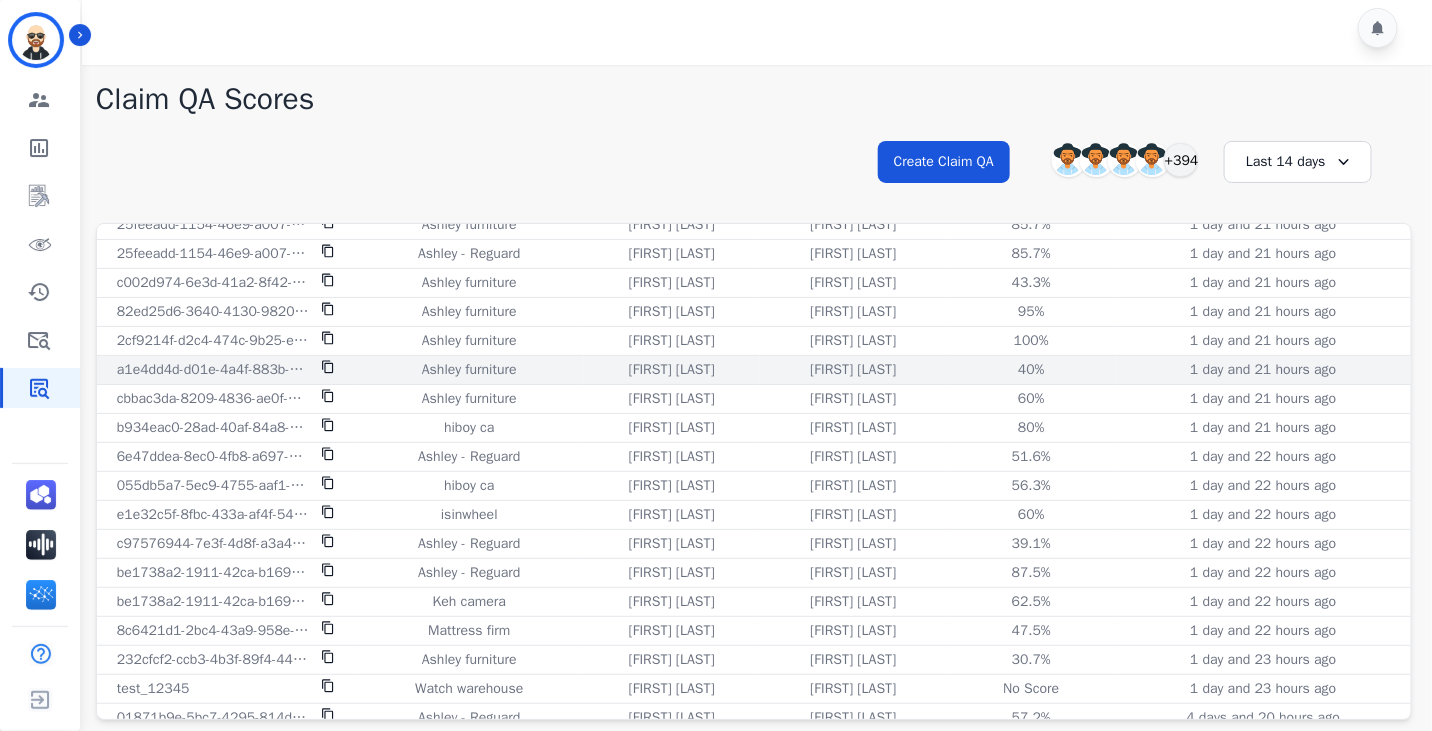 scroll, scrollTop: 0, scrollLeft: 0, axis: both 